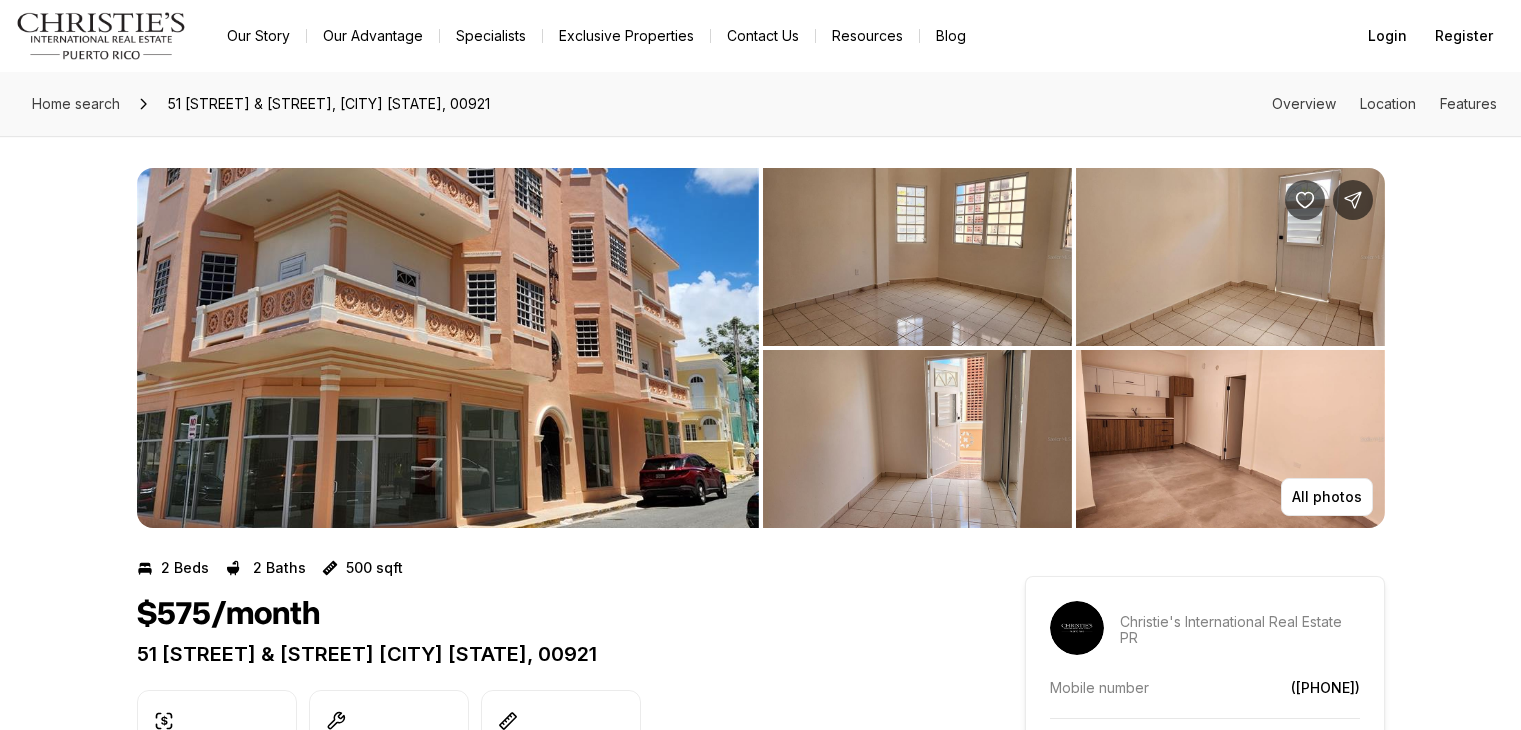 scroll, scrollTop: 500, scrollLeft: 0, axis: vertical 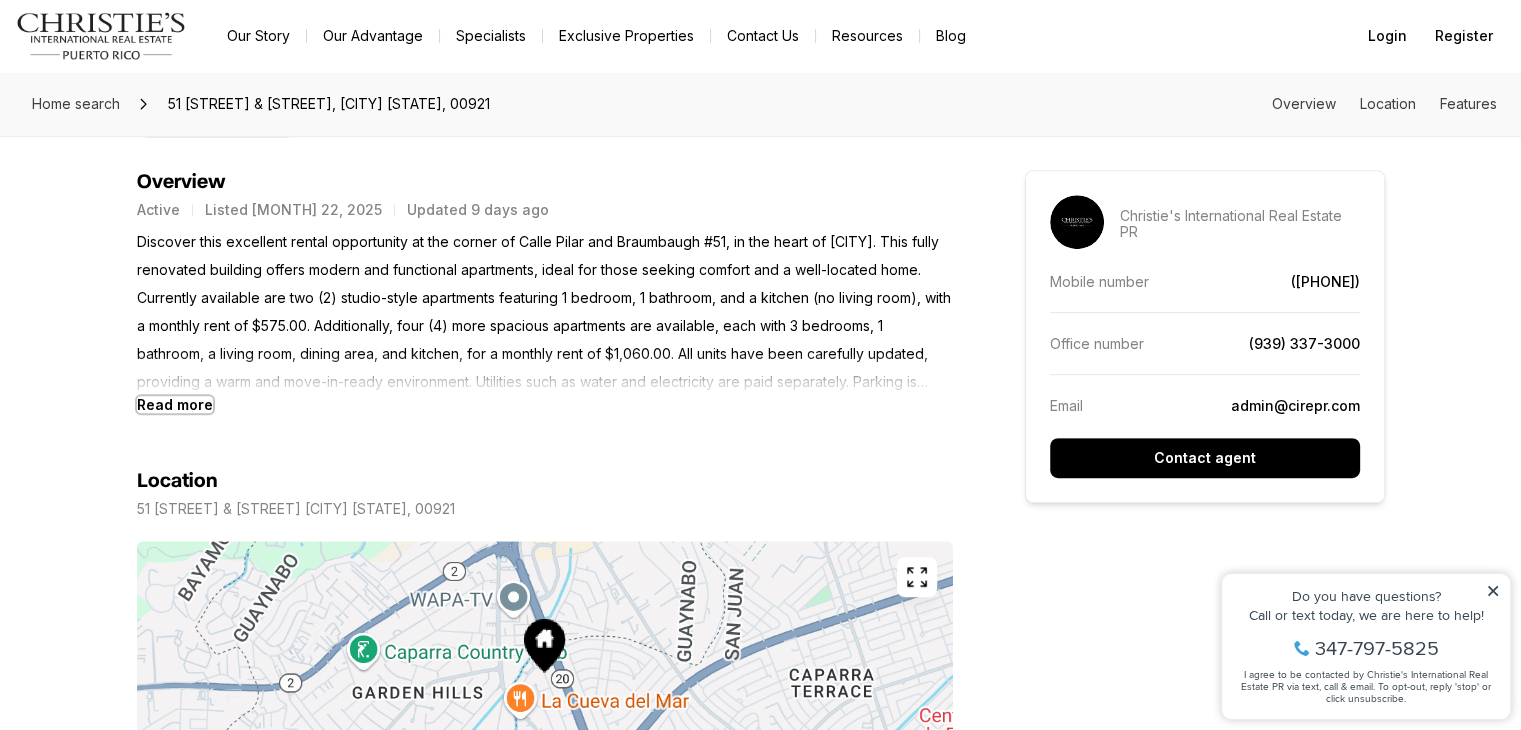 click on "Read more" at bounding box center (175, 404) 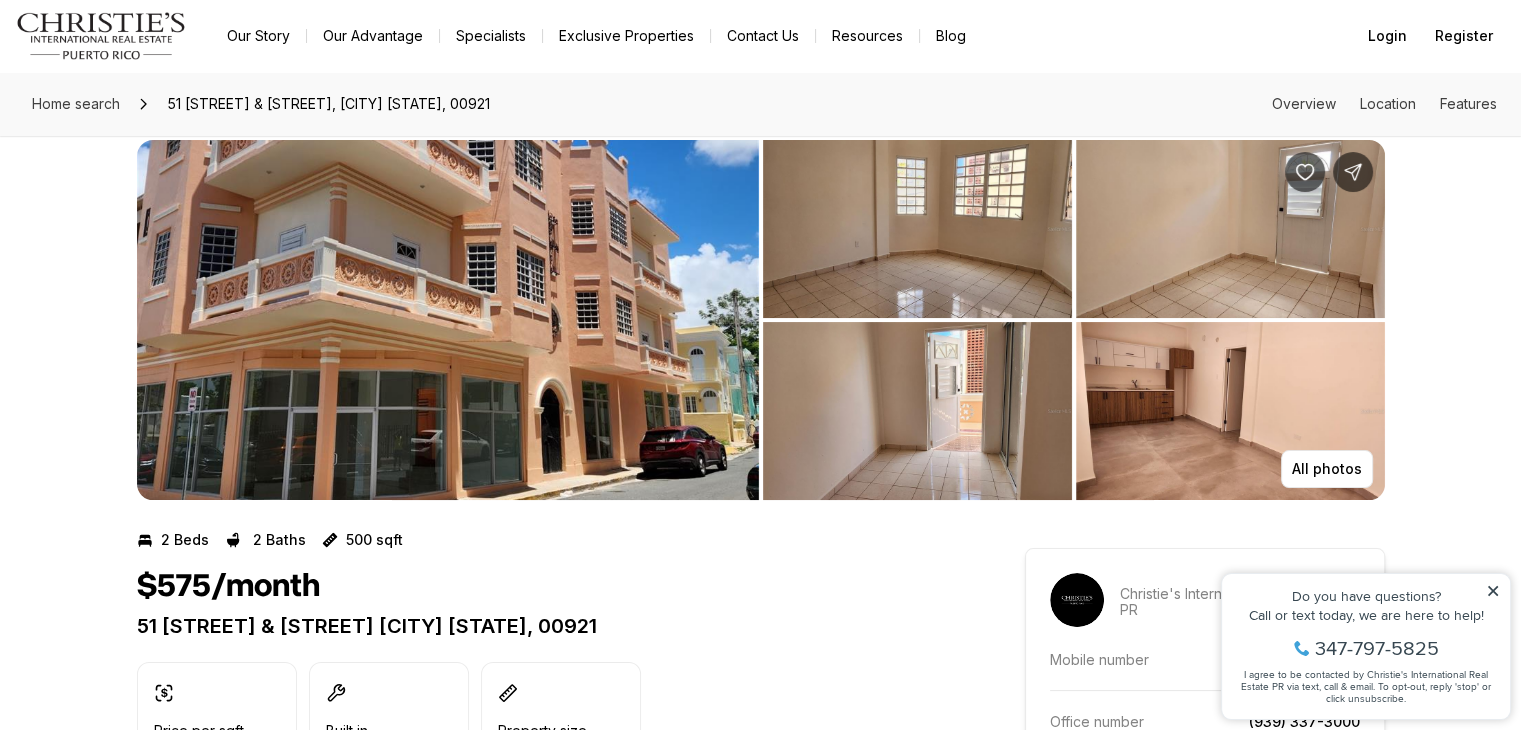 scroll, scrollTop: 0, scrollLeft: 0, axis: both 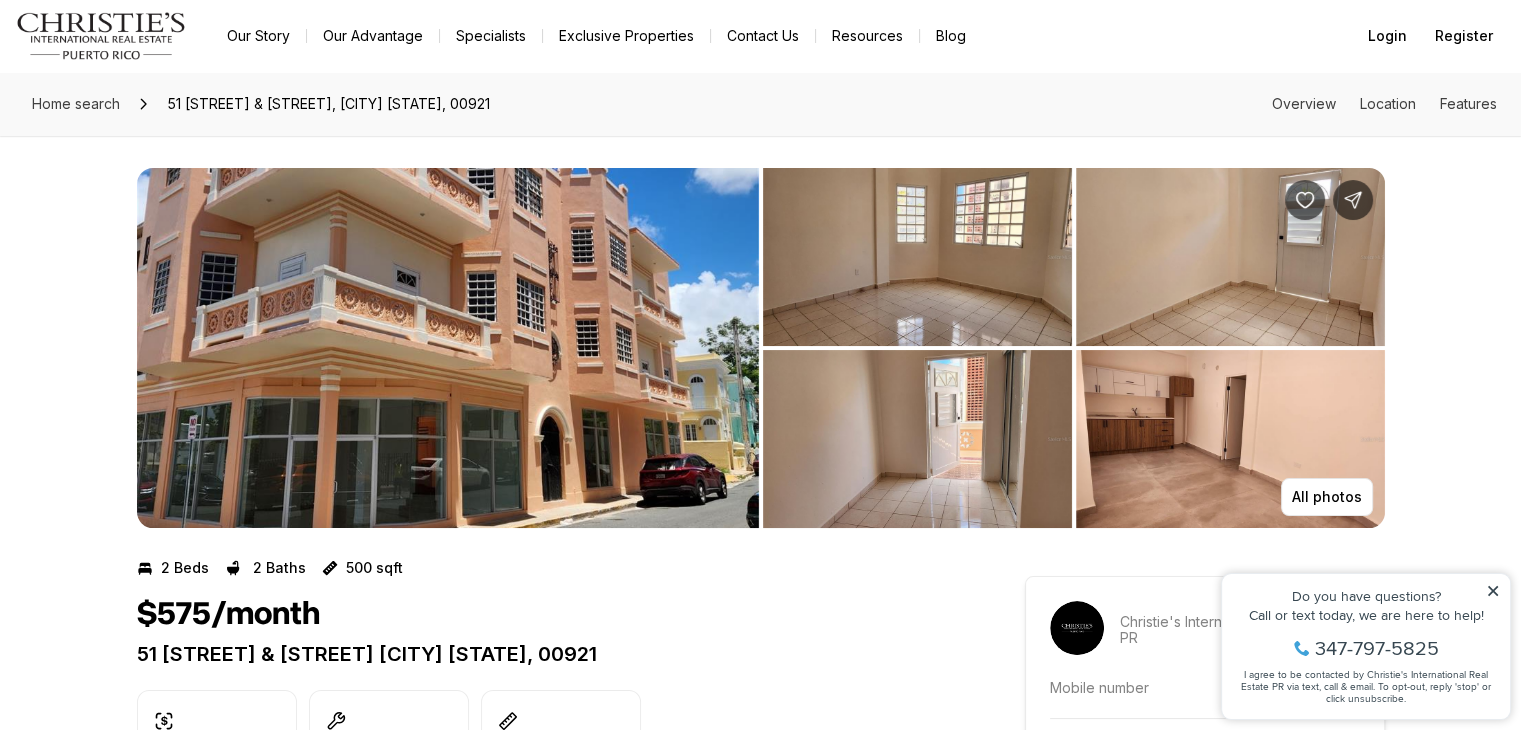 click at bounding box center [448, 348] 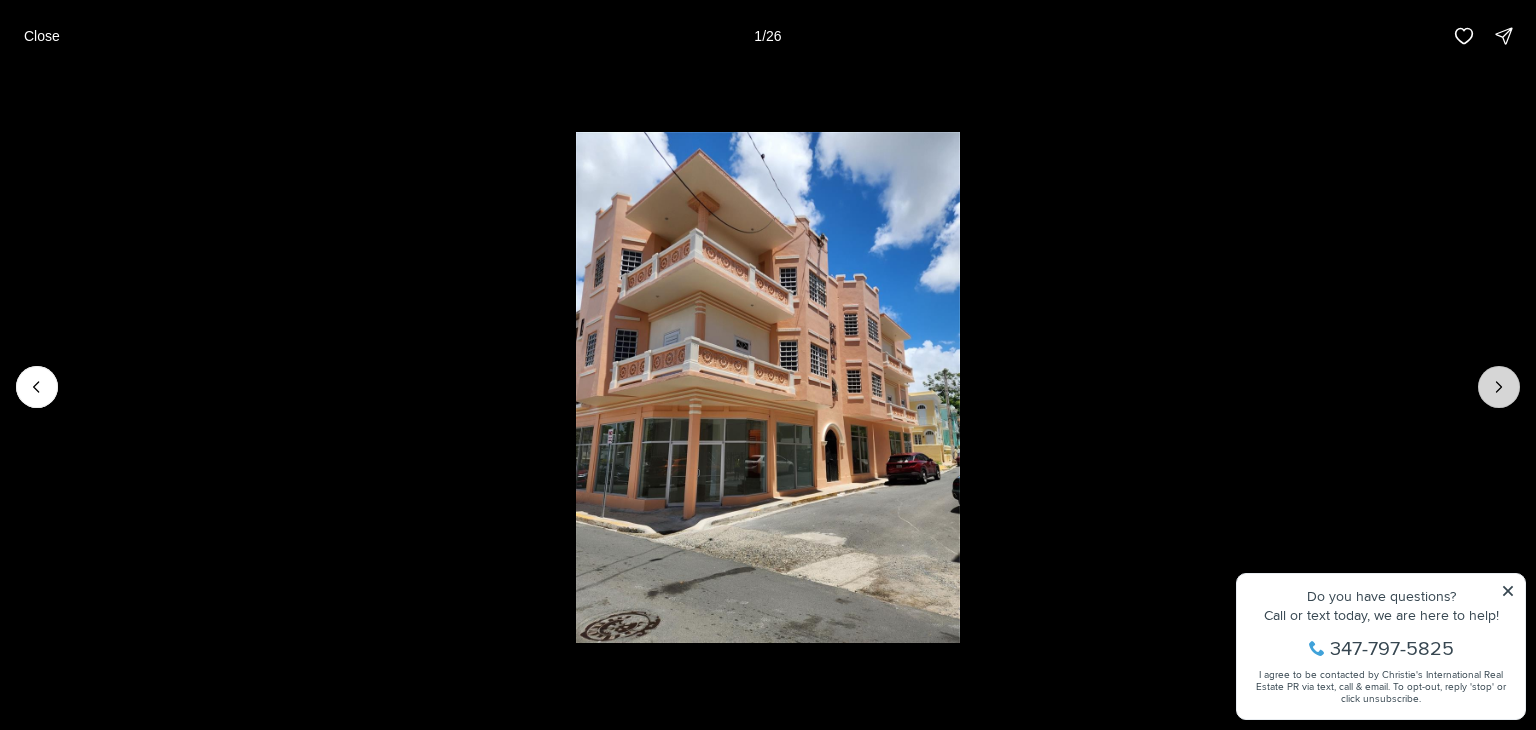 click 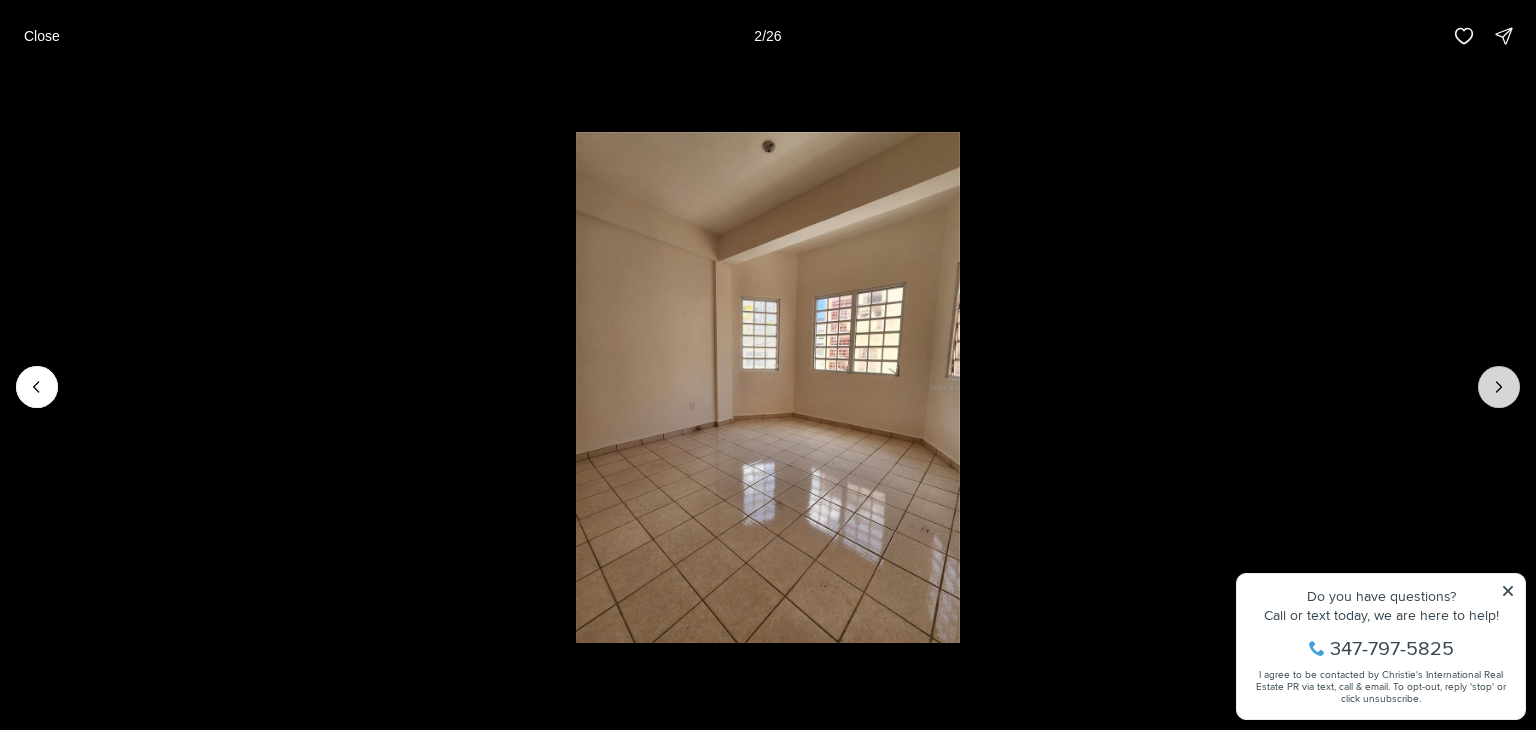 click 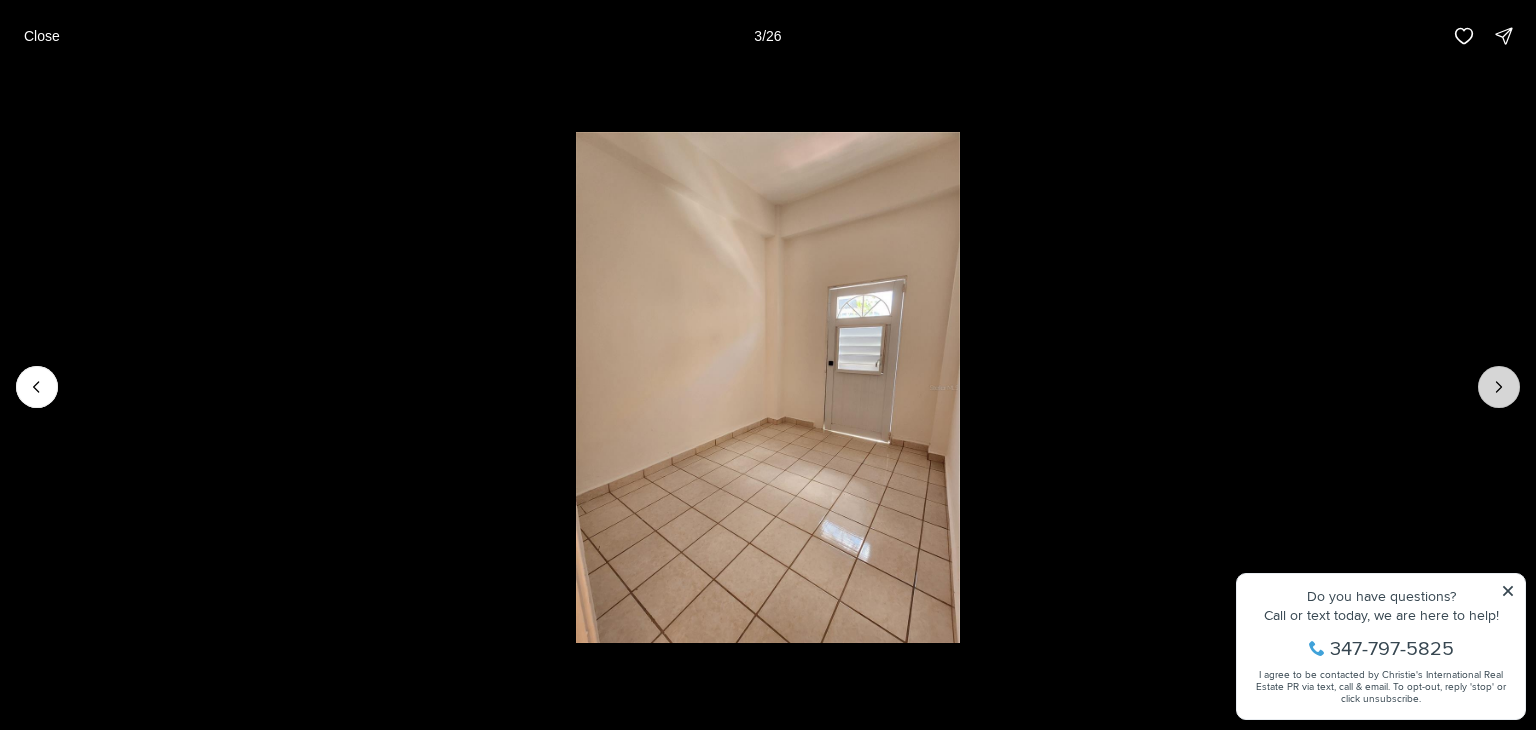 click 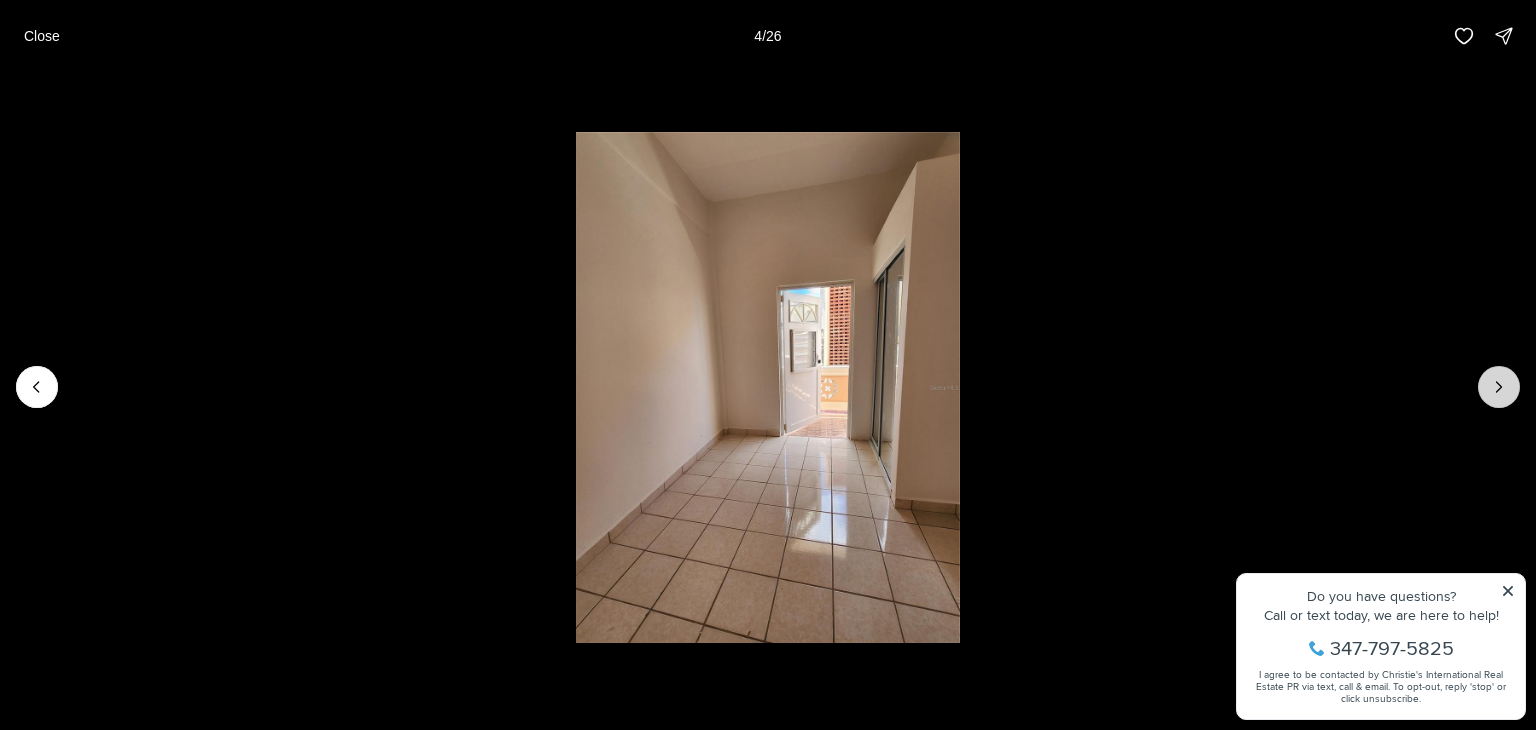 click 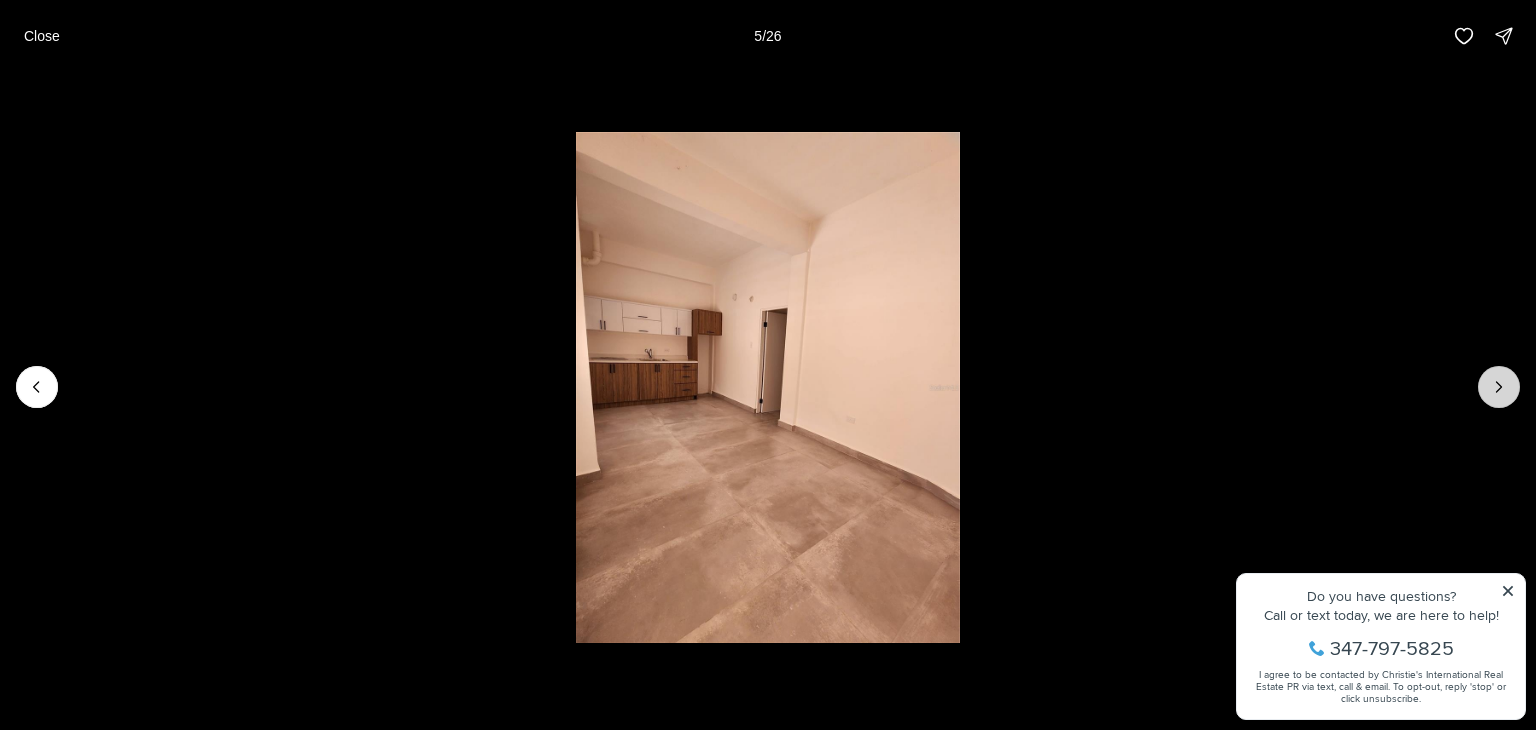 click 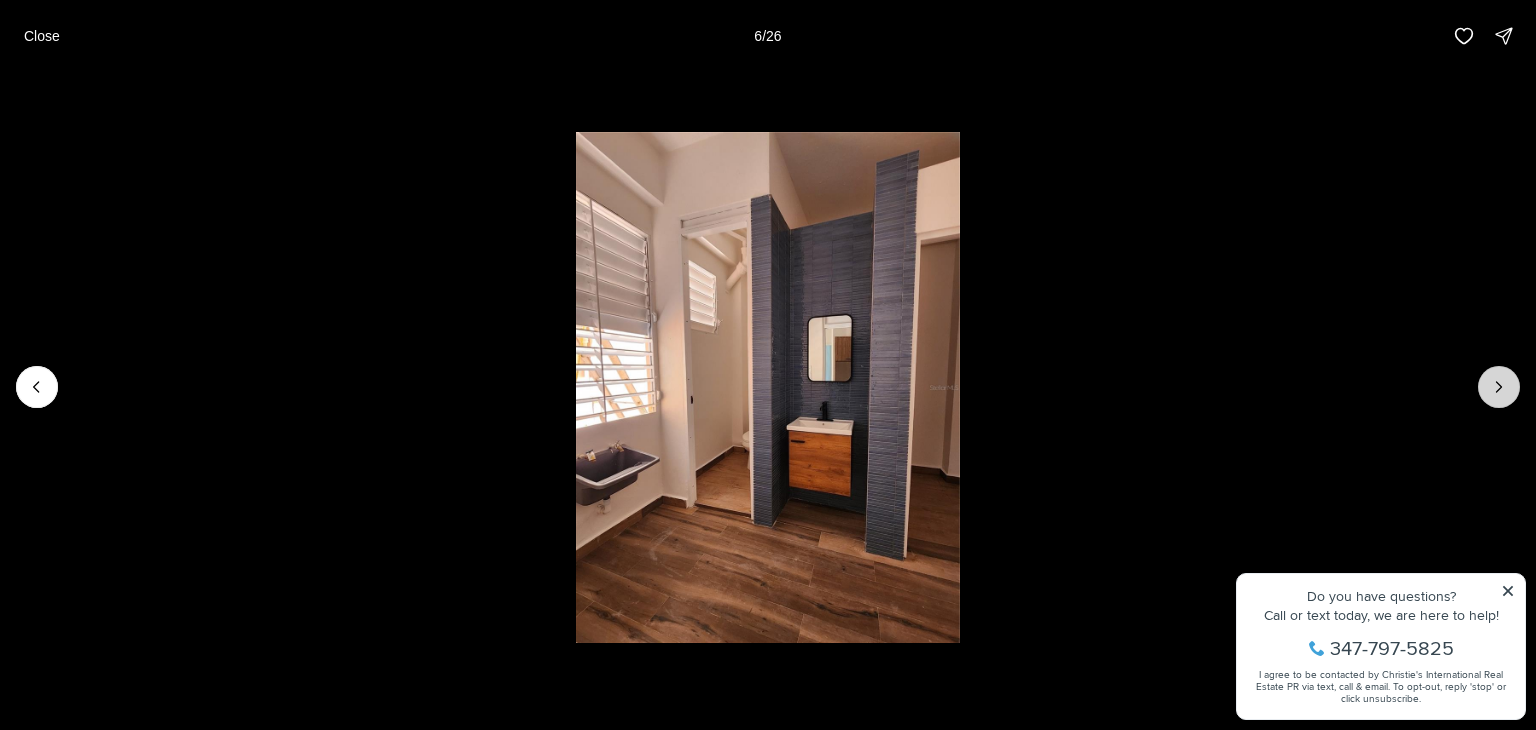 click 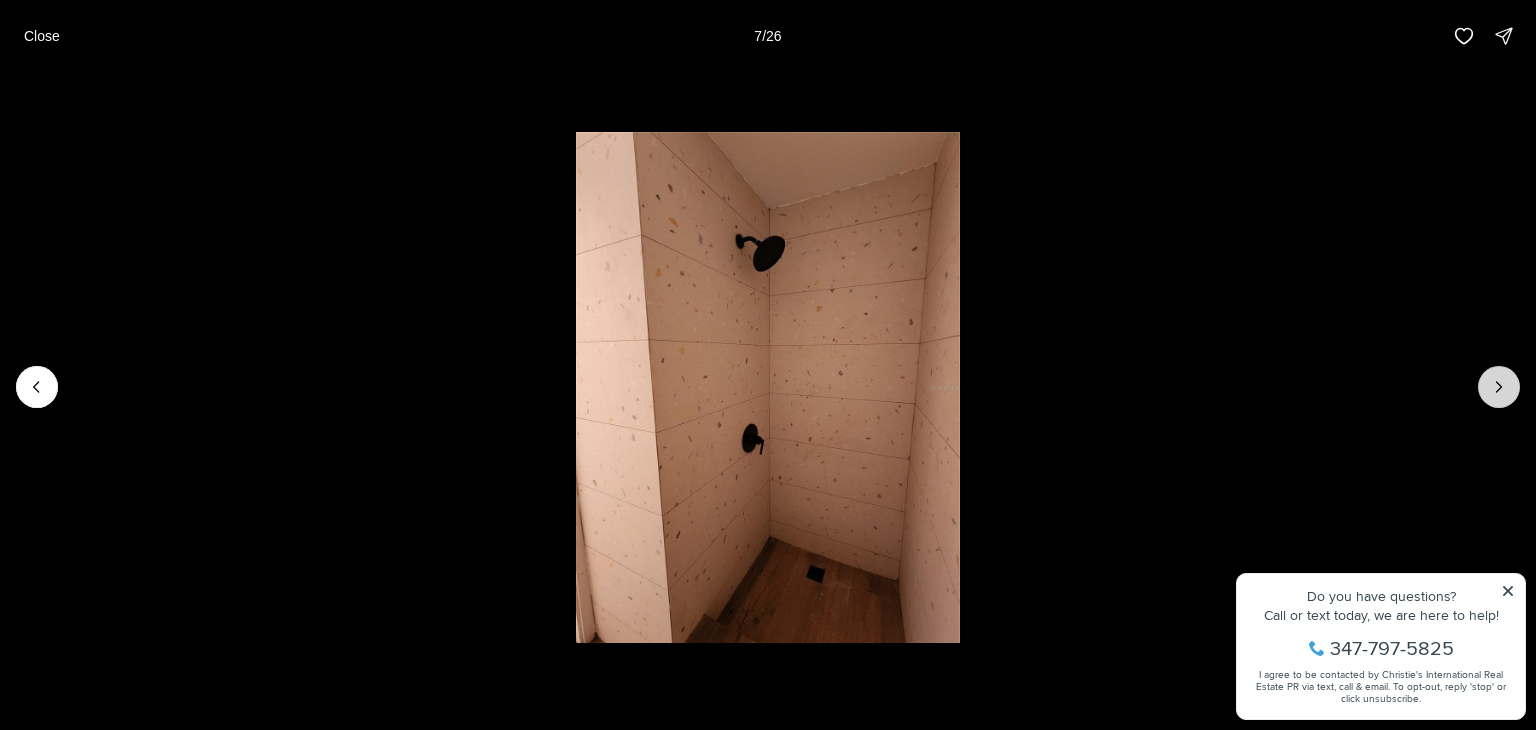 click 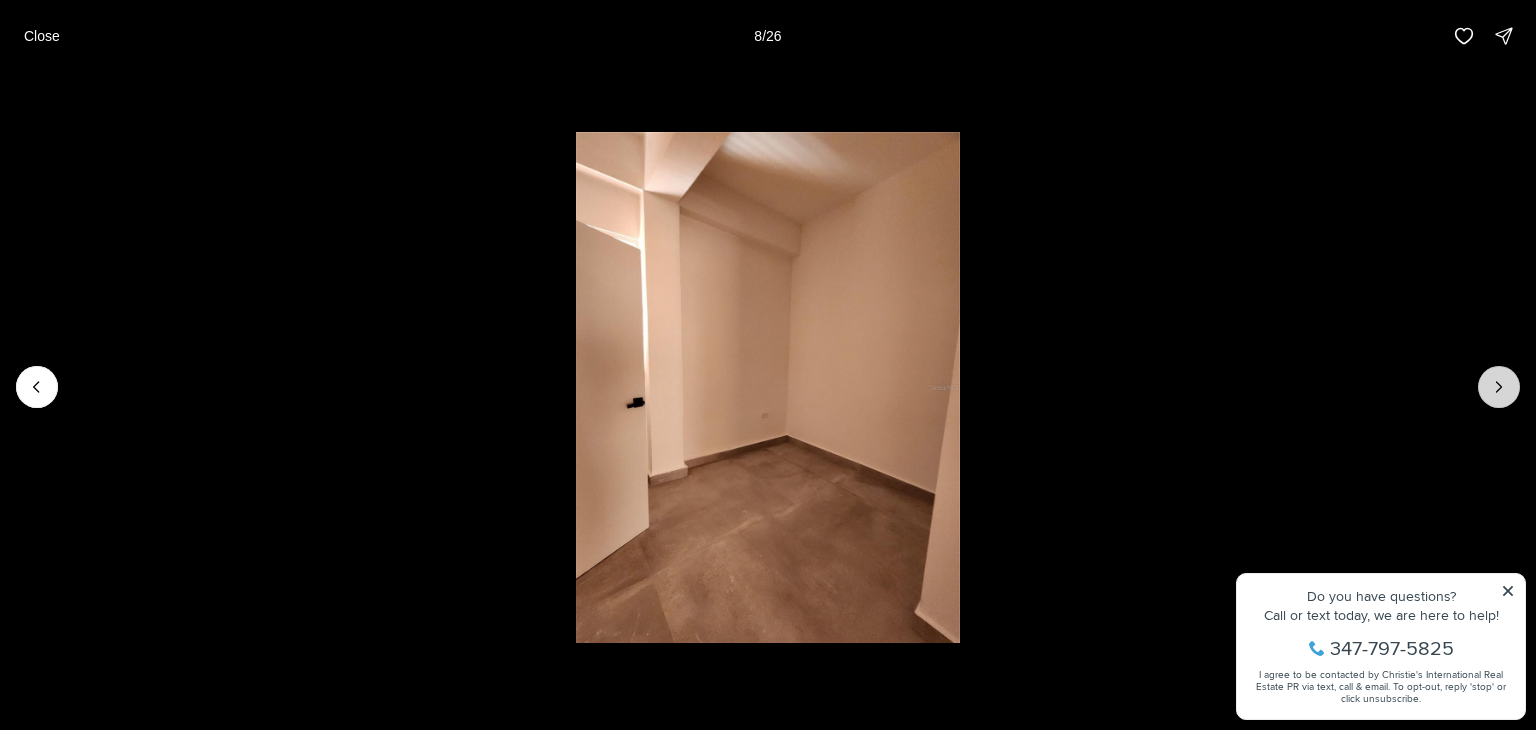 click 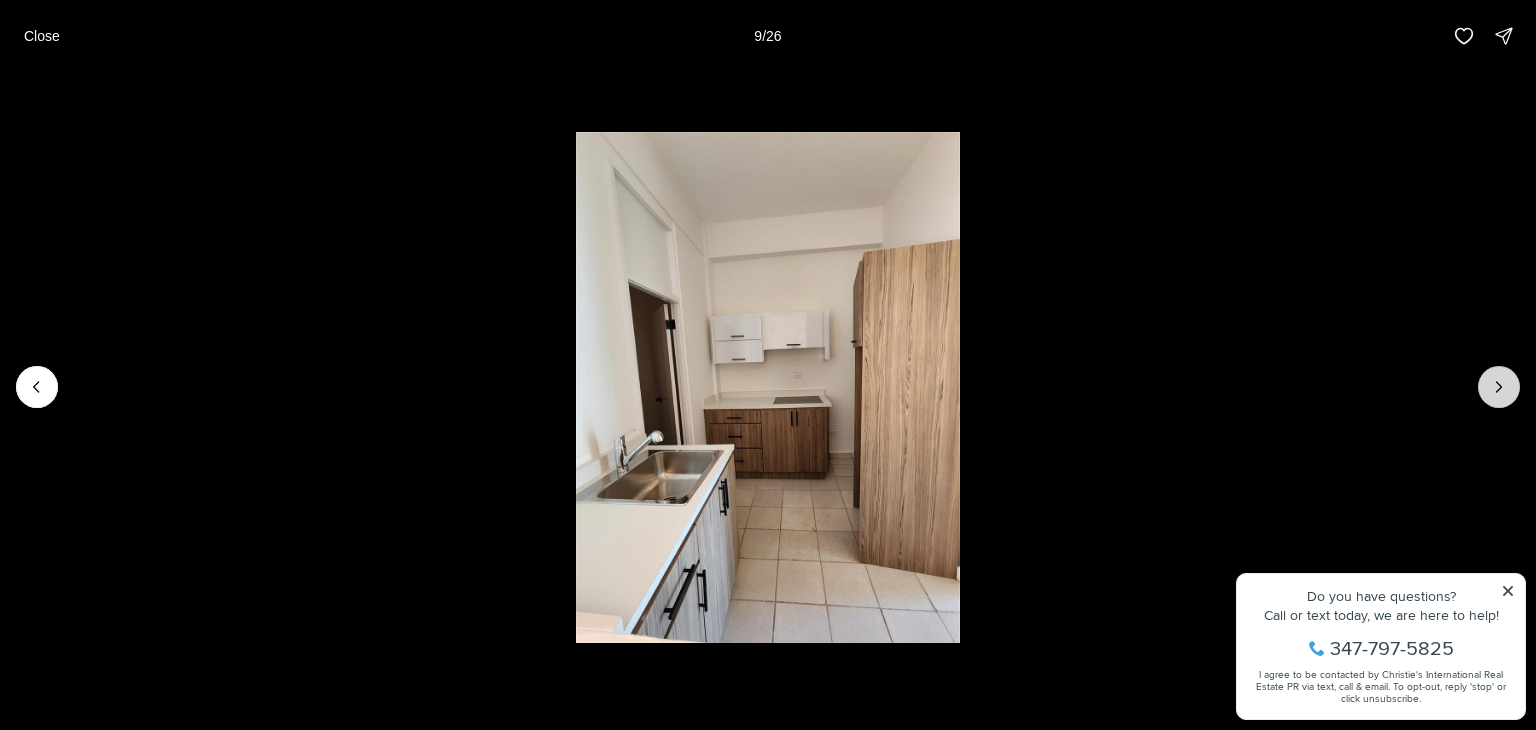 click 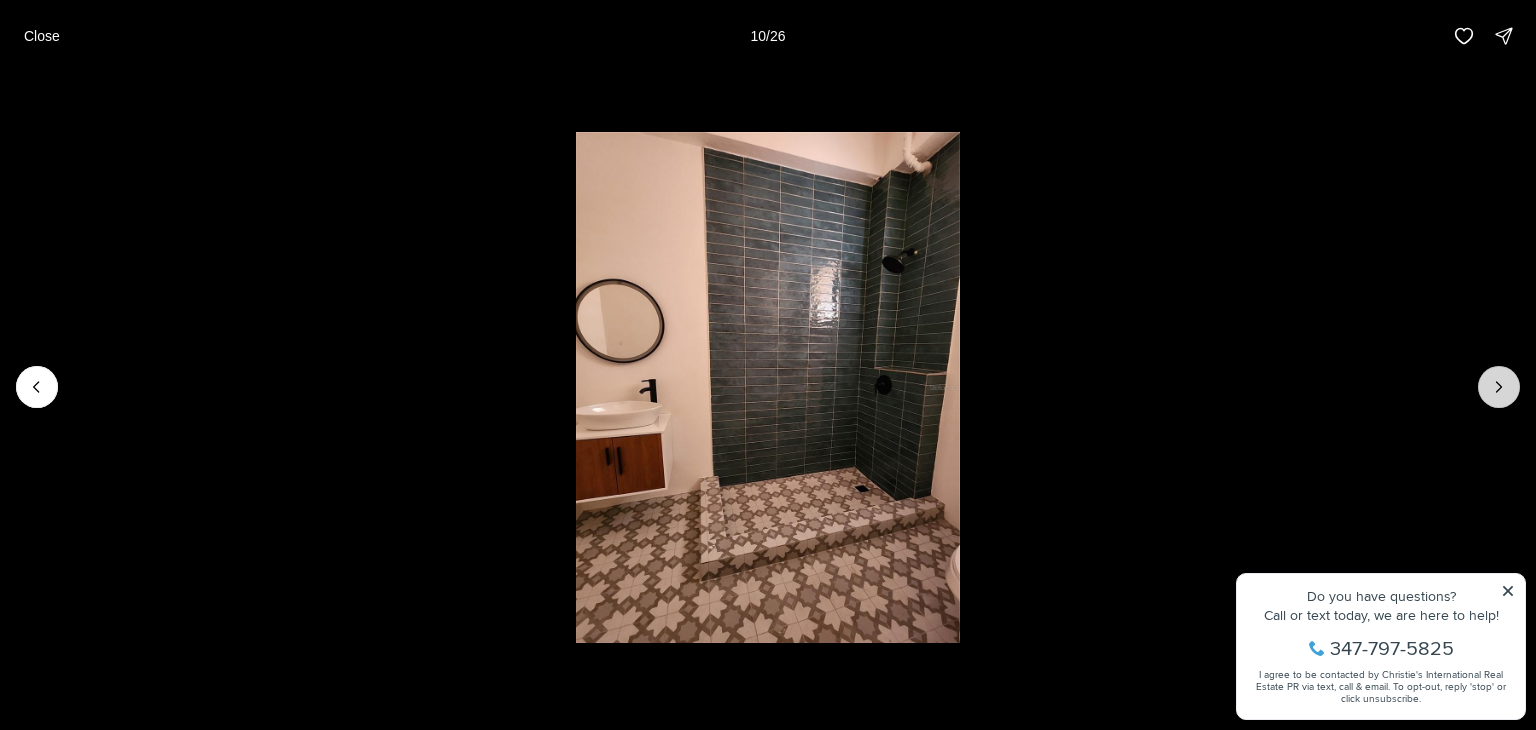 click 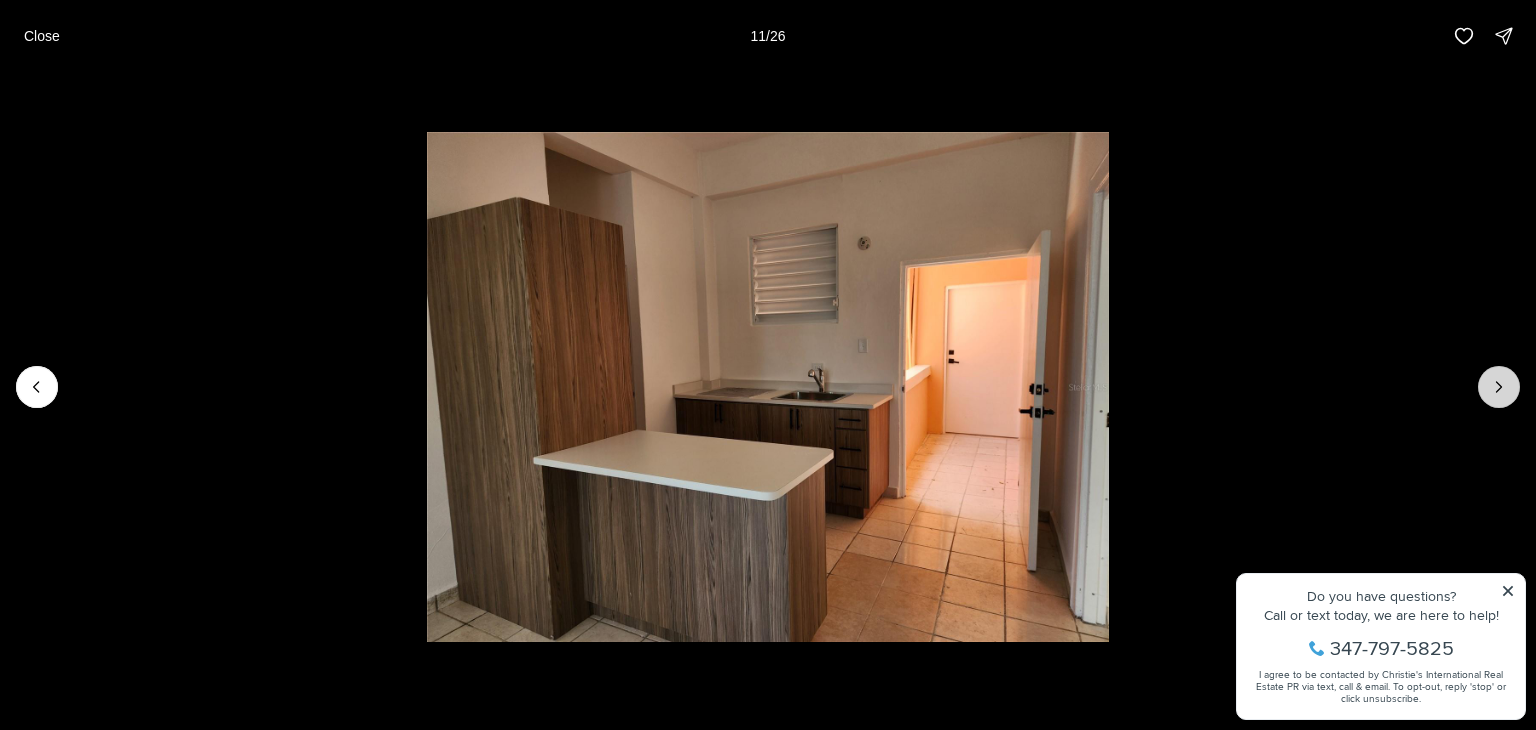 click 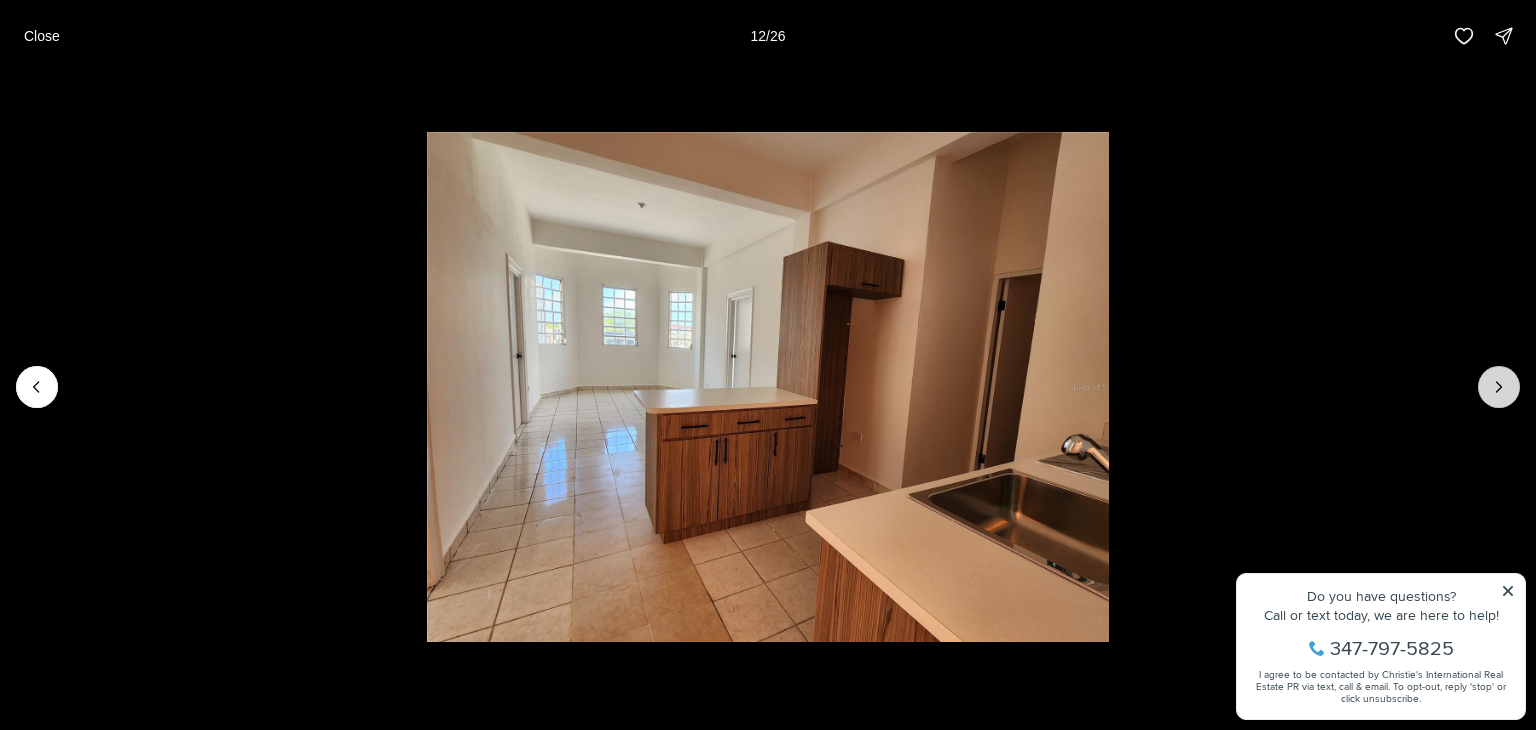 click 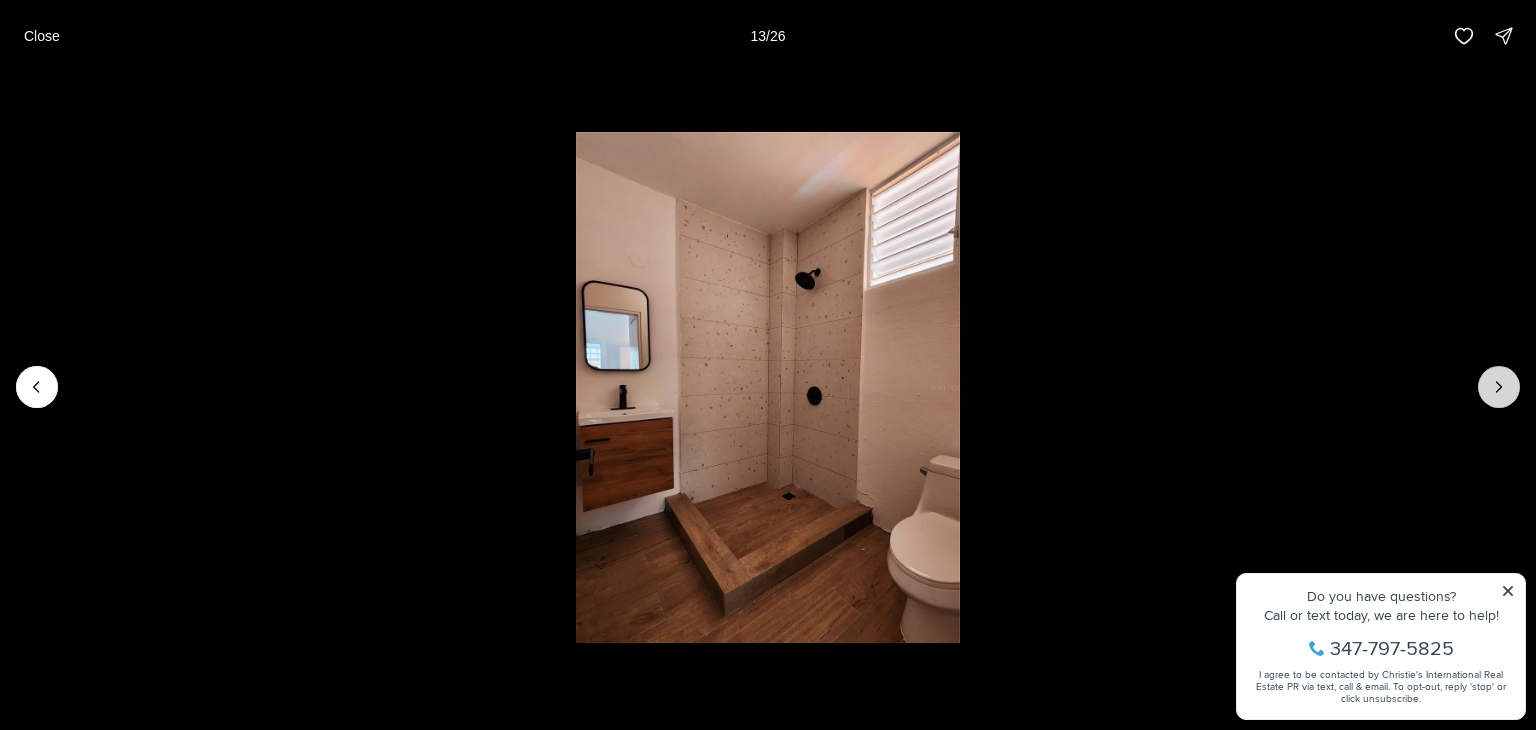click 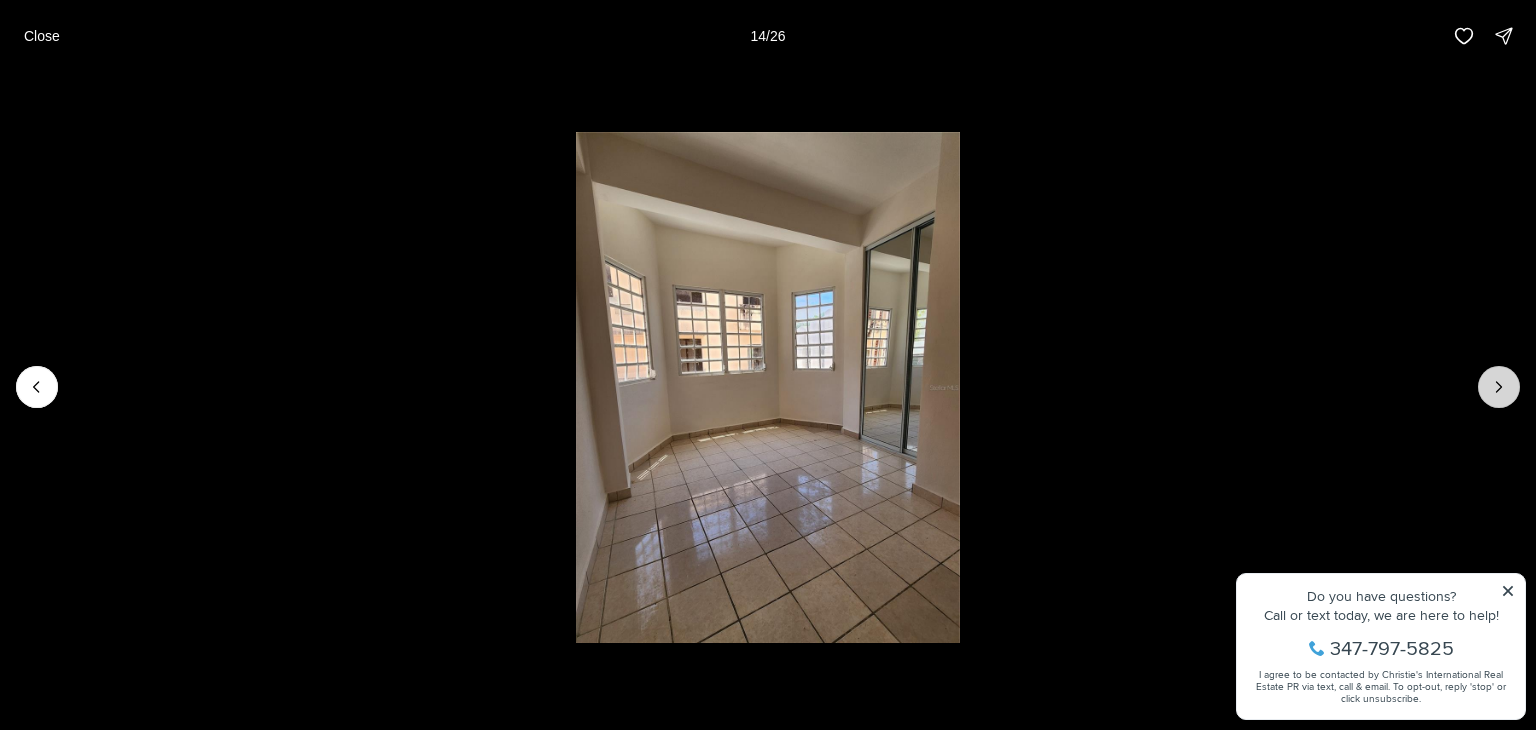 click 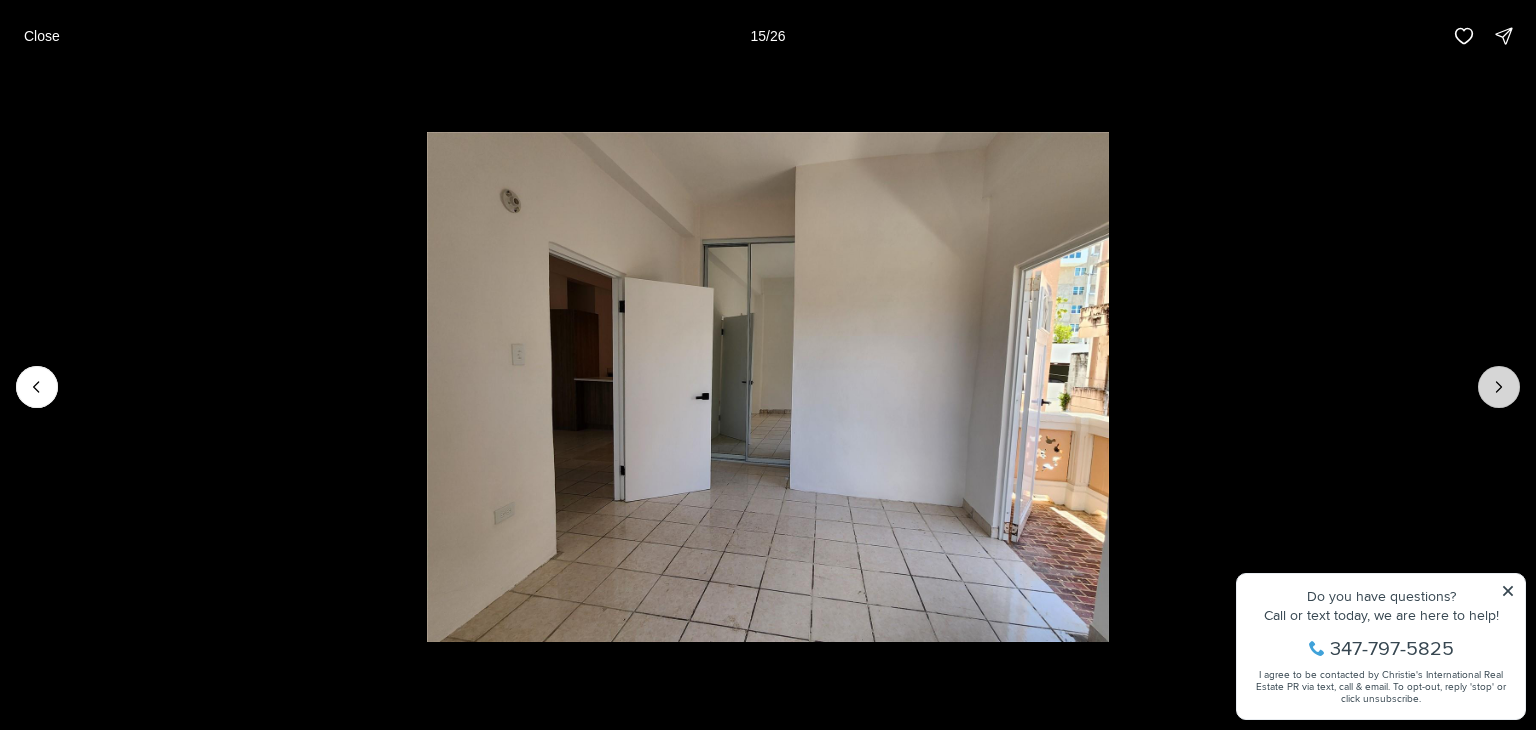 click 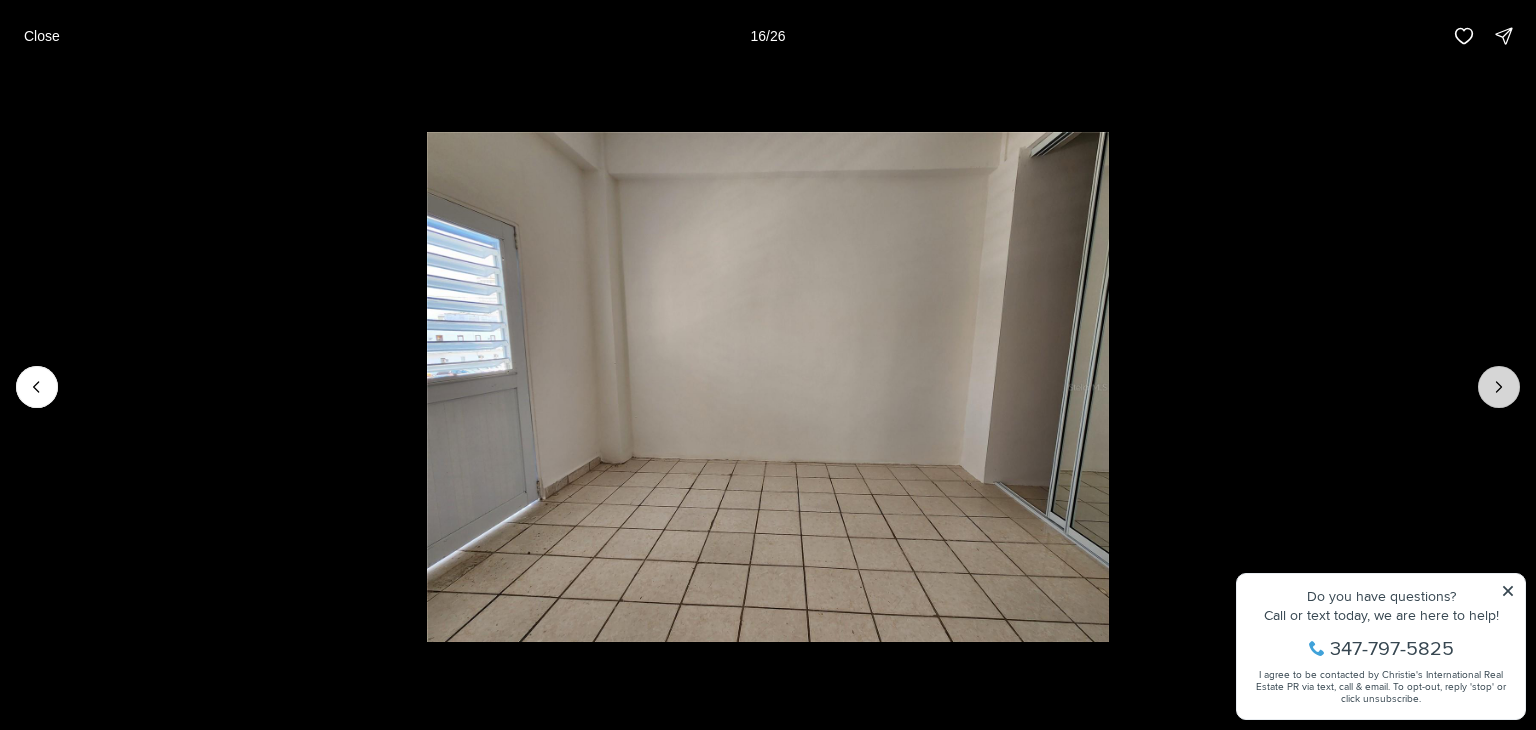 click 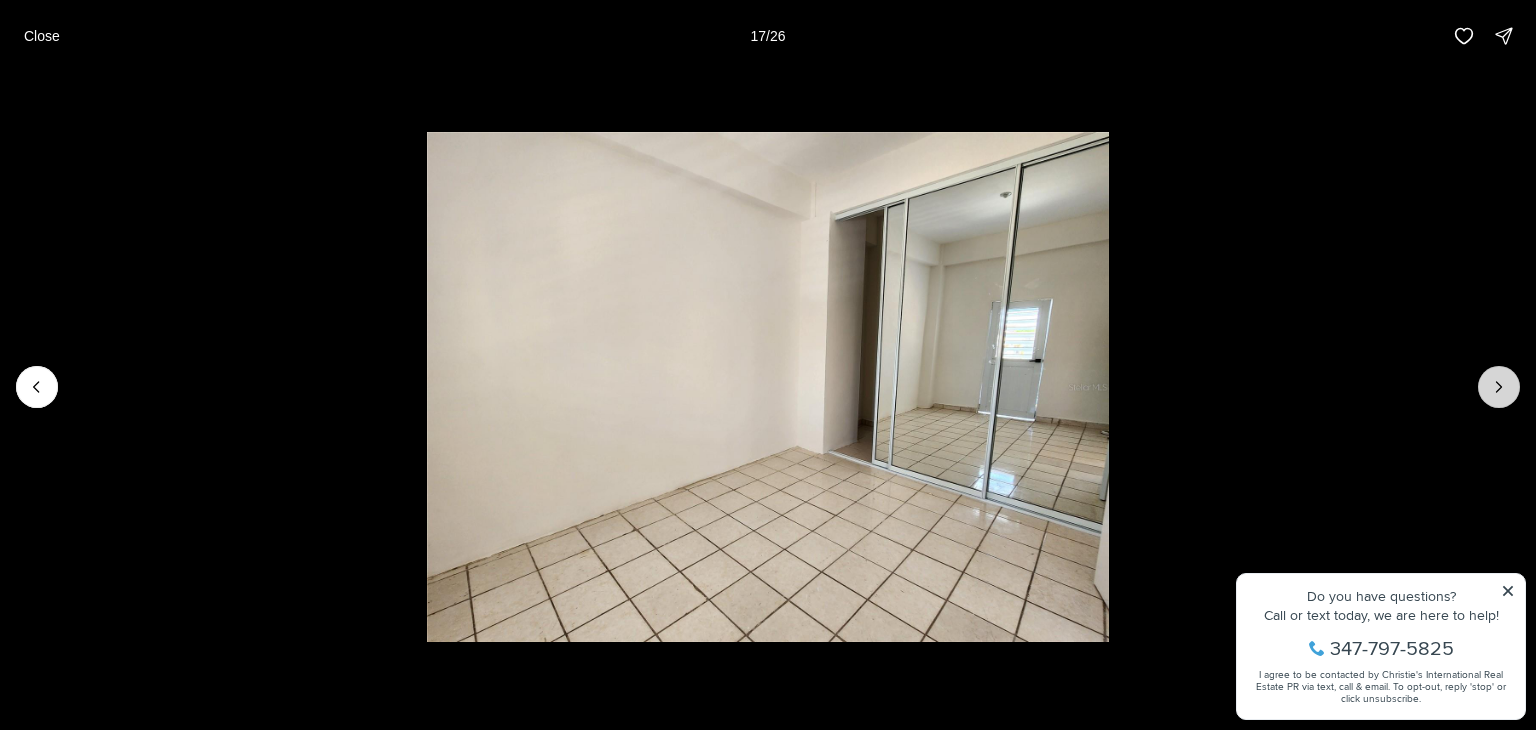 click 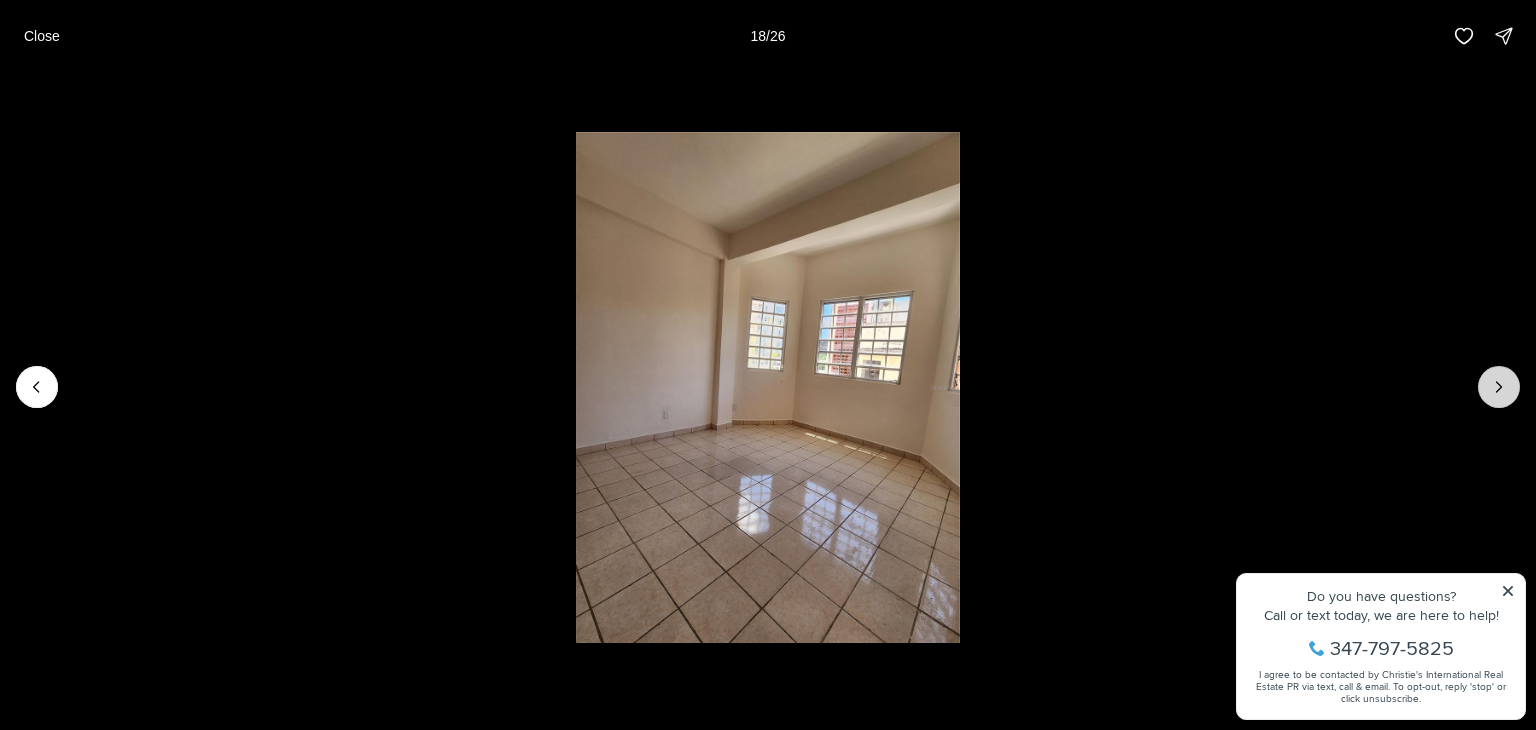 click 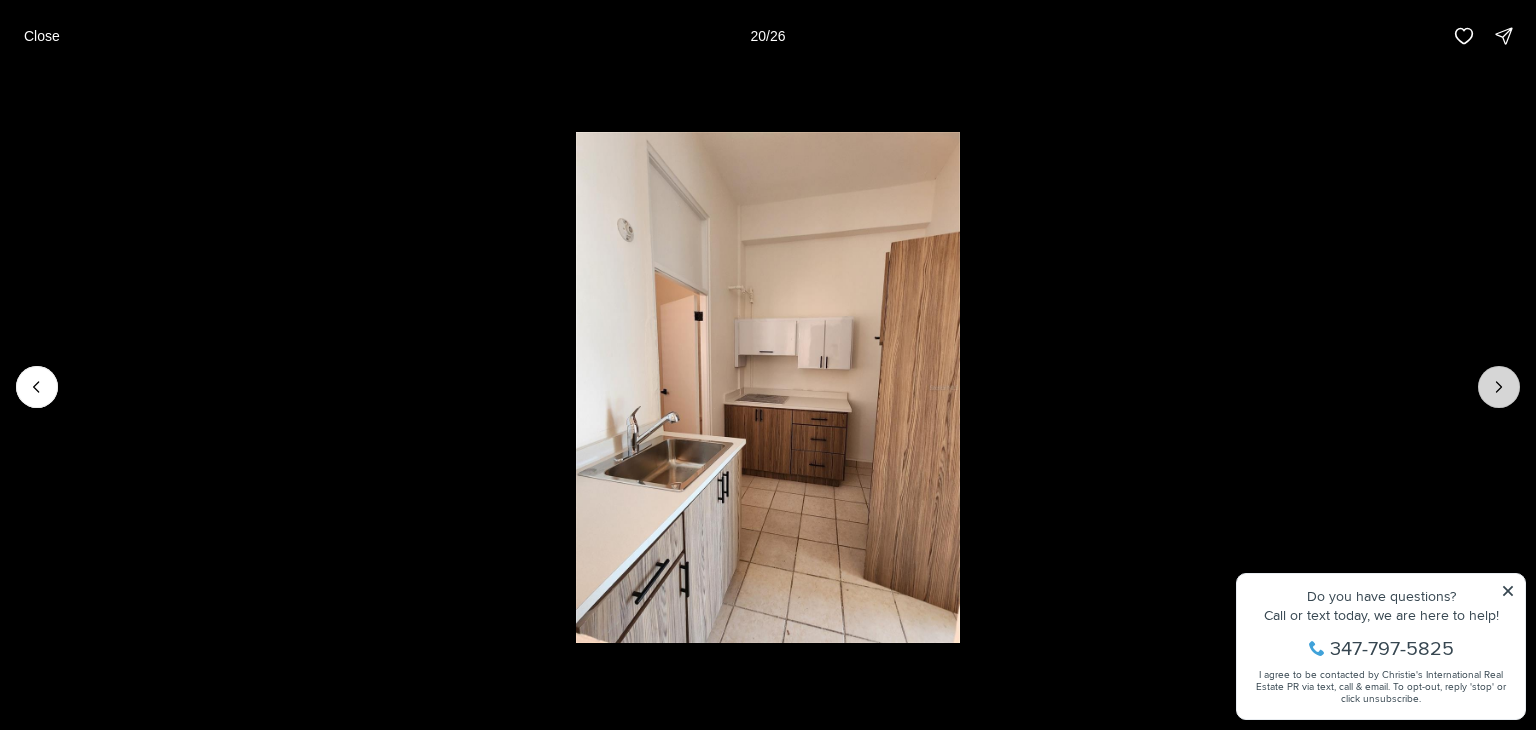 click 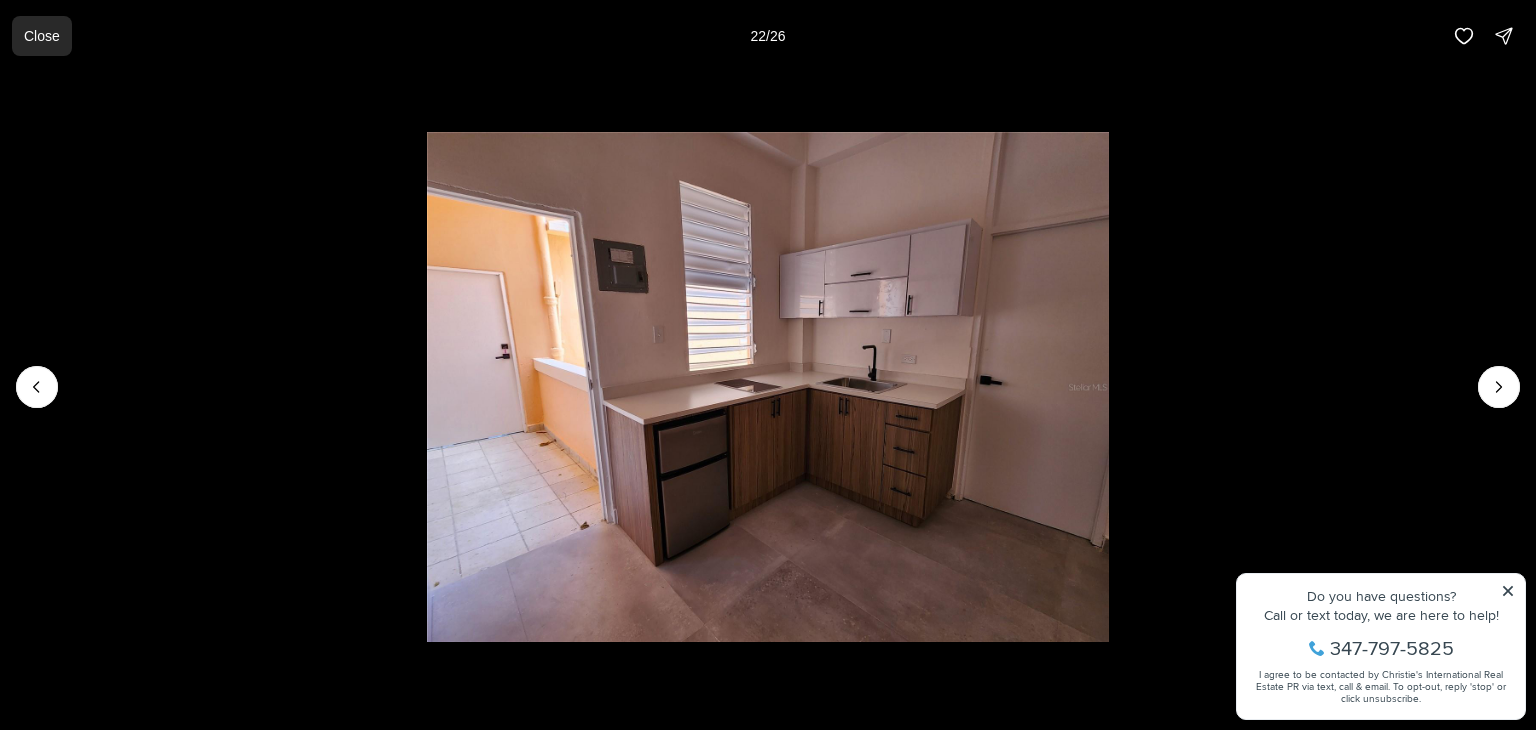click on "Close" at bounding box center (42, 36) 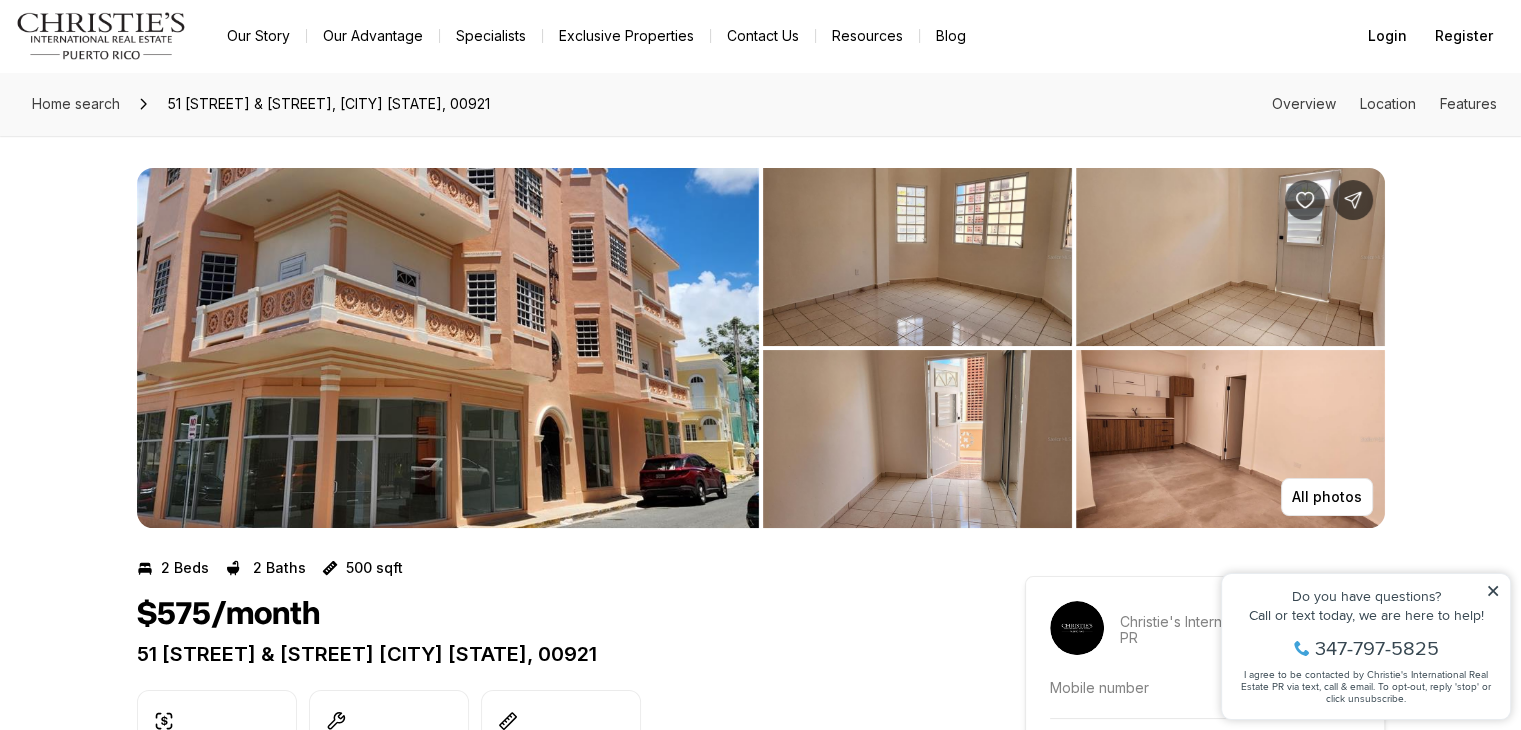 scroll, scrollTop: 100, scrollLeft: 0, axis: vertical 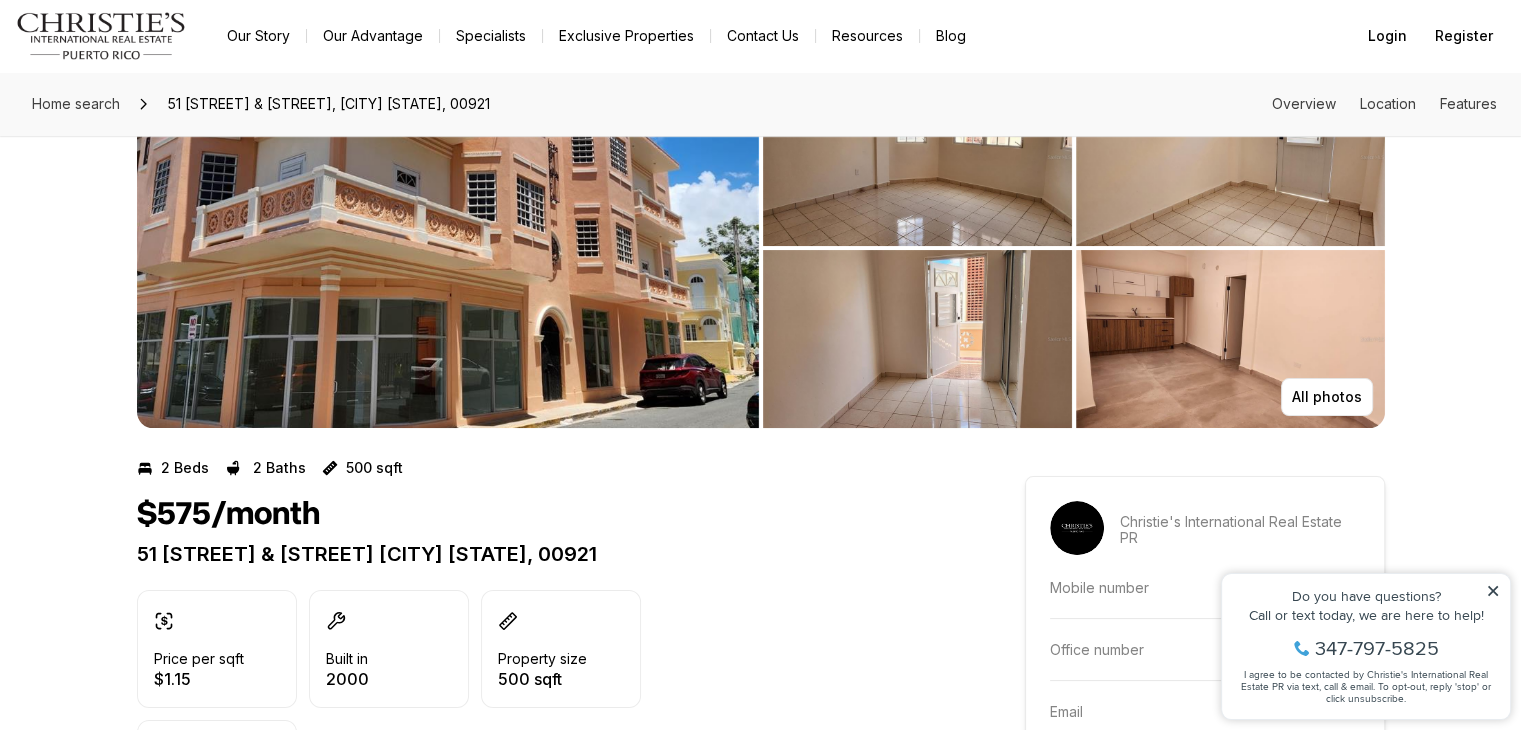 click 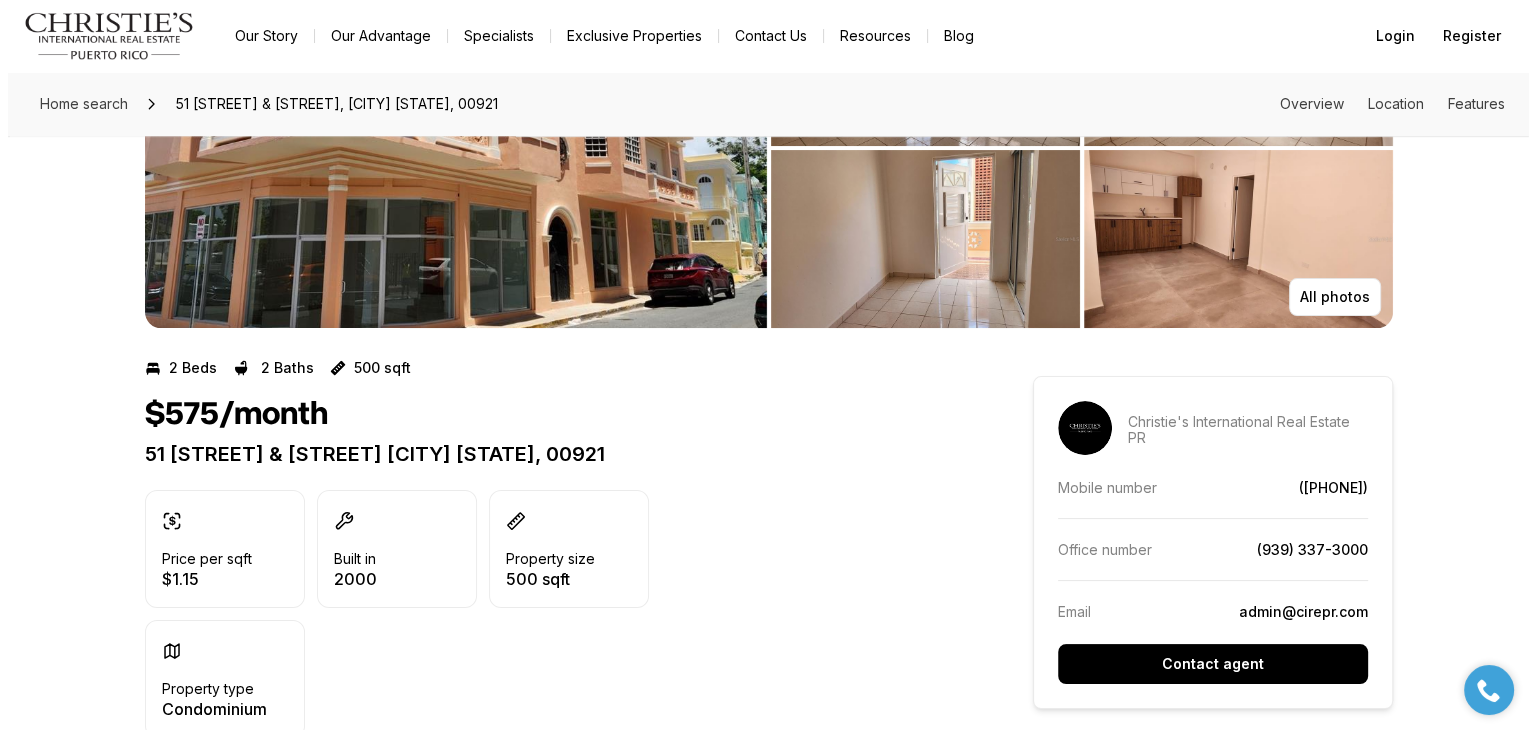 scroll, scrollTop: 300, scrollLeft: 0, axis: vertical 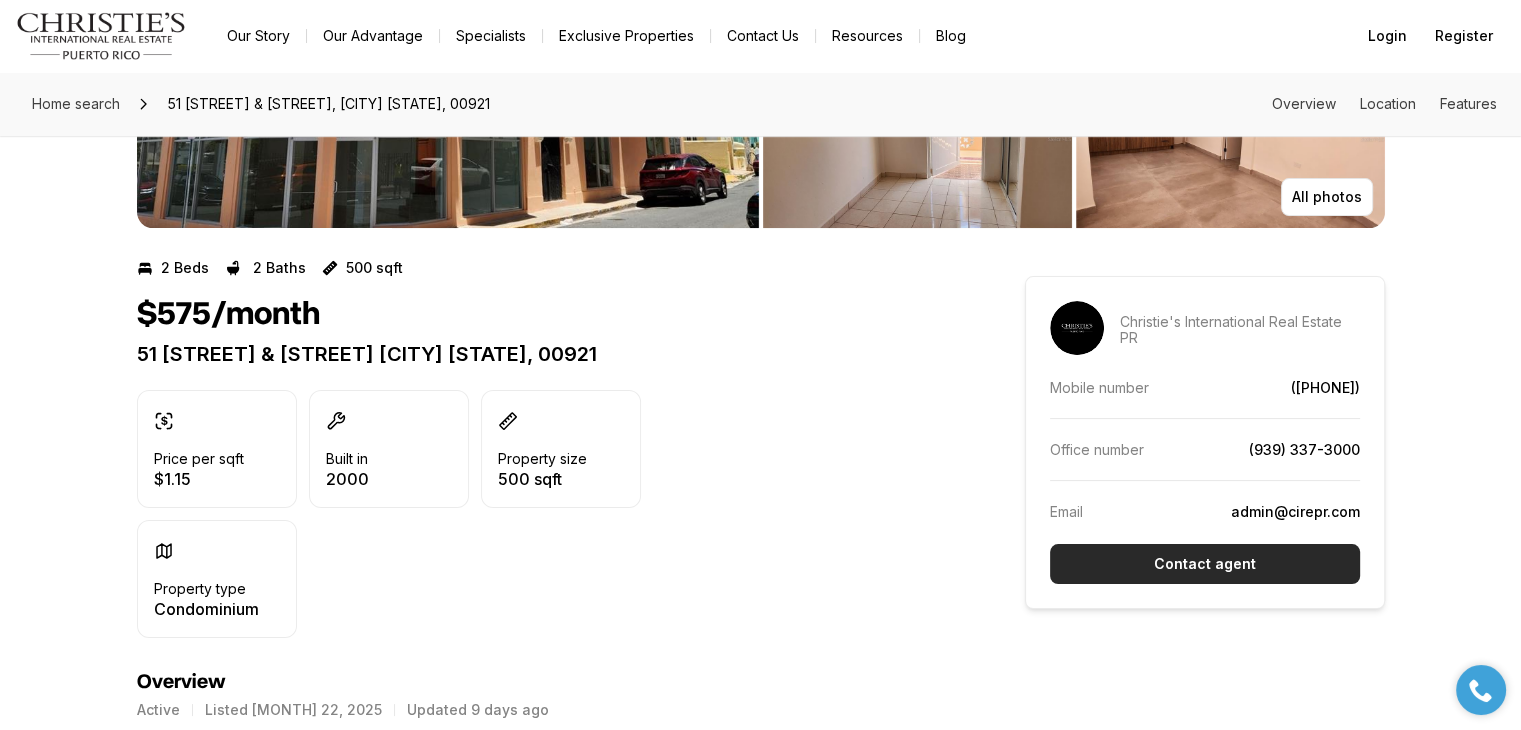 click on "Contact agent" at bounding box center (1205, 564) 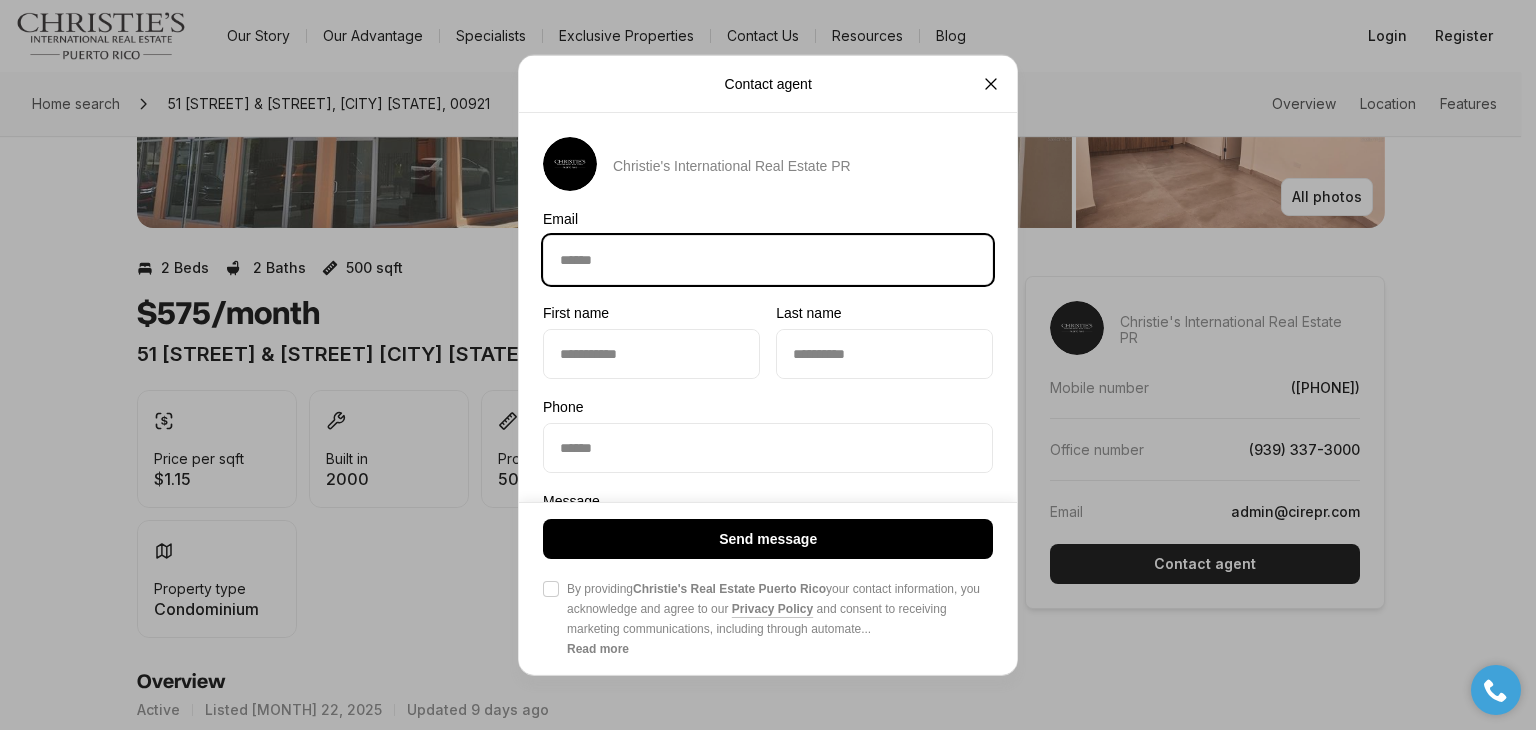 click on "Email Email" at bounding box center (768, 260) 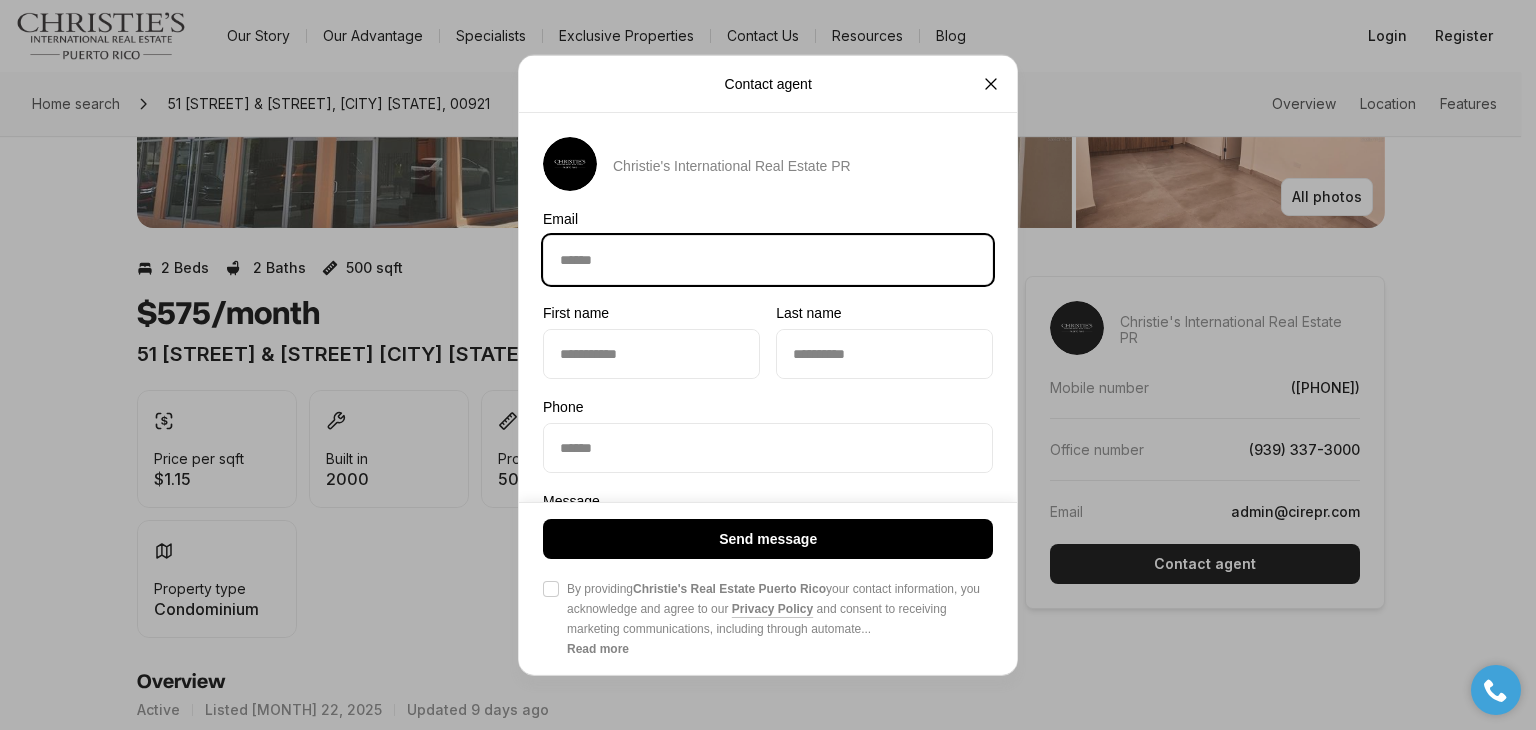 type on "**********" 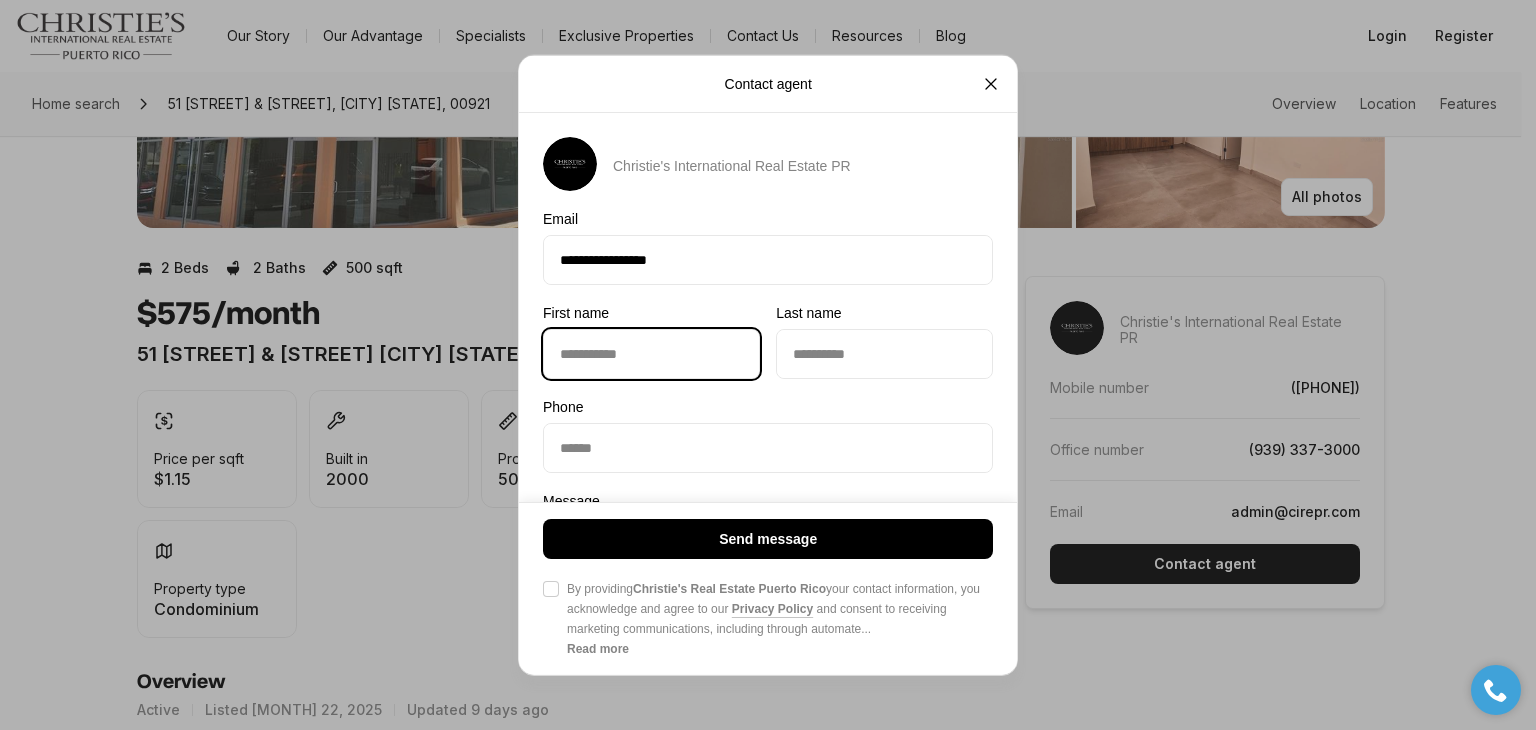 type on "*****" 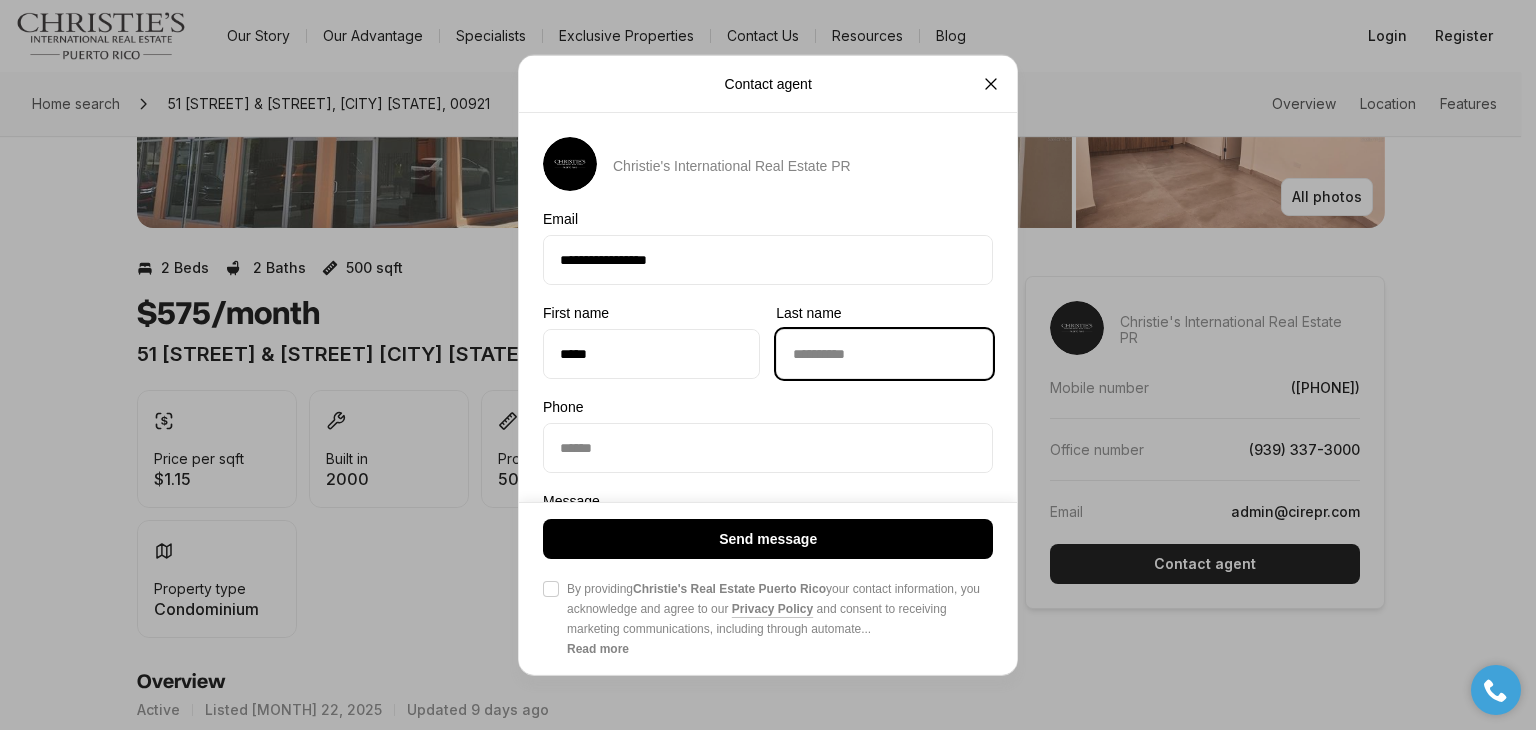 type on "****" 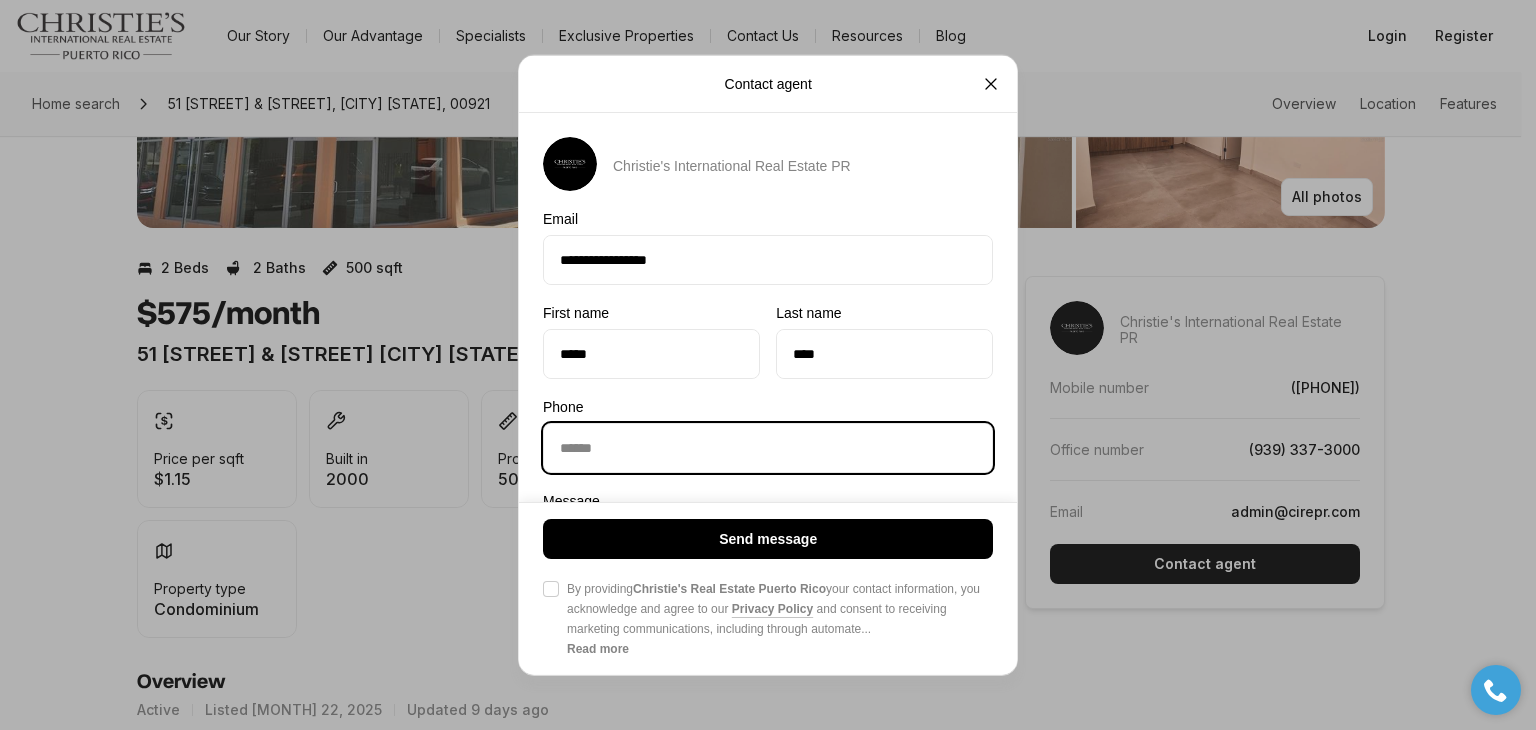 type on "**********" 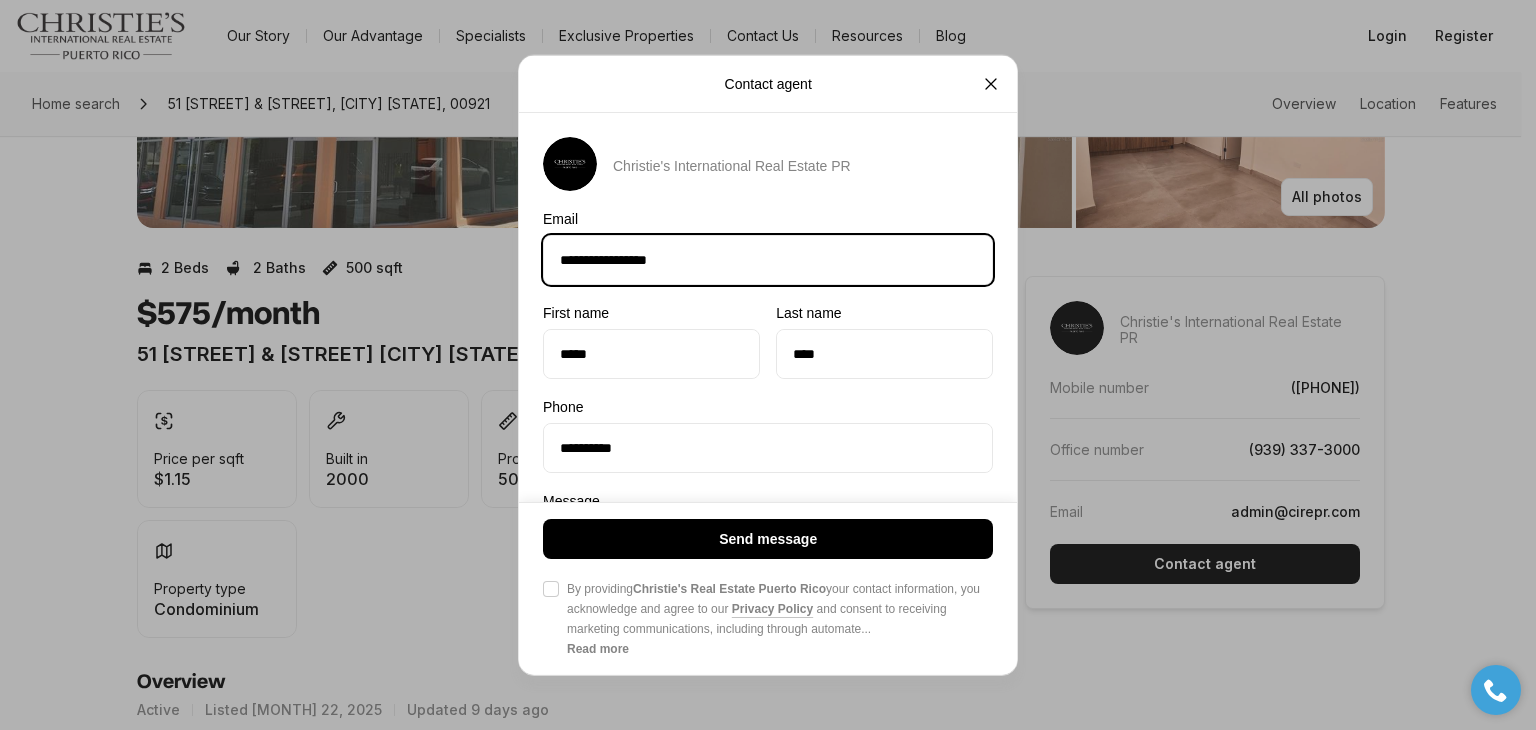 scroll, scrollTop: 0, scrollLeft: 0, axis: both 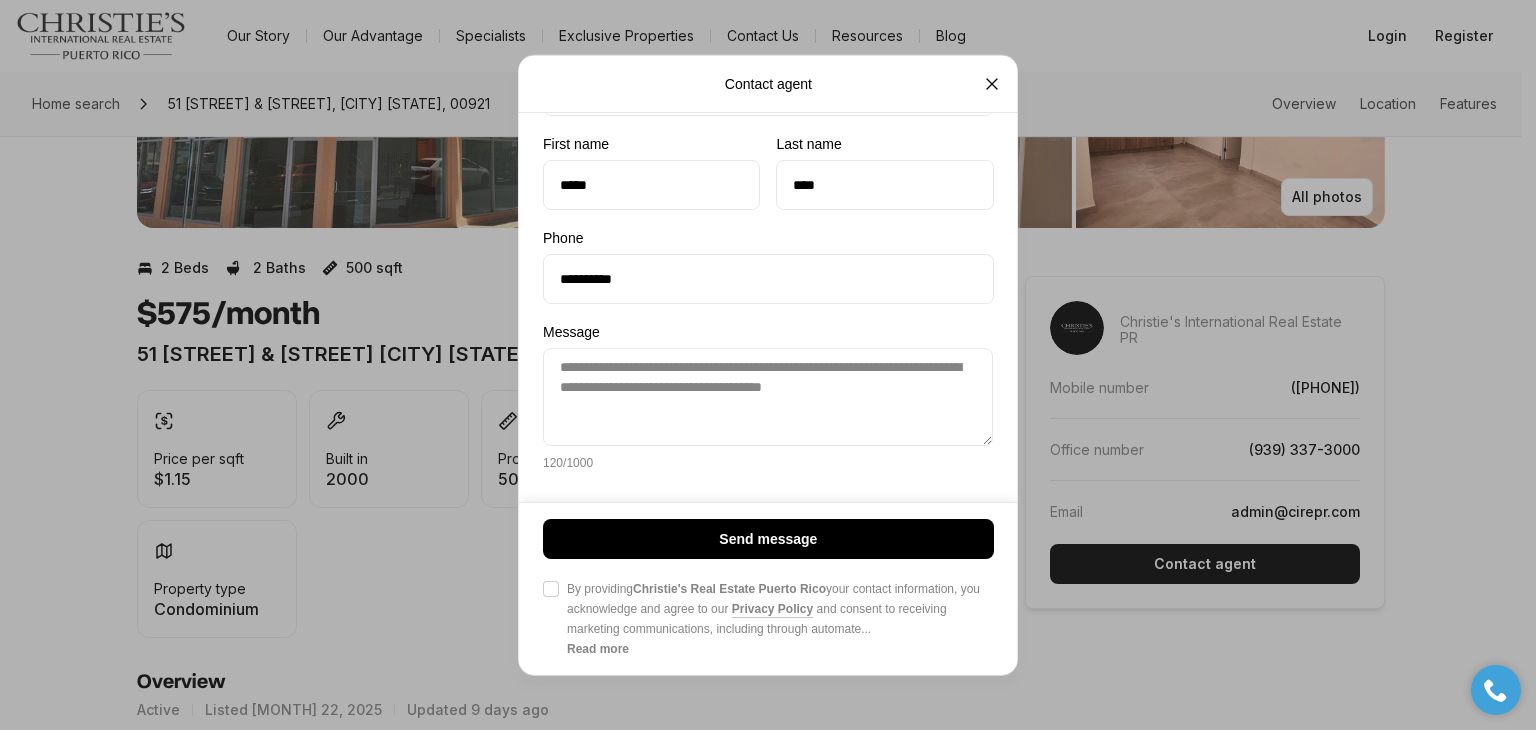 click on "Agree to Privacy Policy By providing  Christie's Real Estate Puerto Rico  your contact information, you acknowledge and agree to our   Privacy Policy   and consent to receiving marketing communications, including through automate ... Read more" at bounding box center [551, 588] 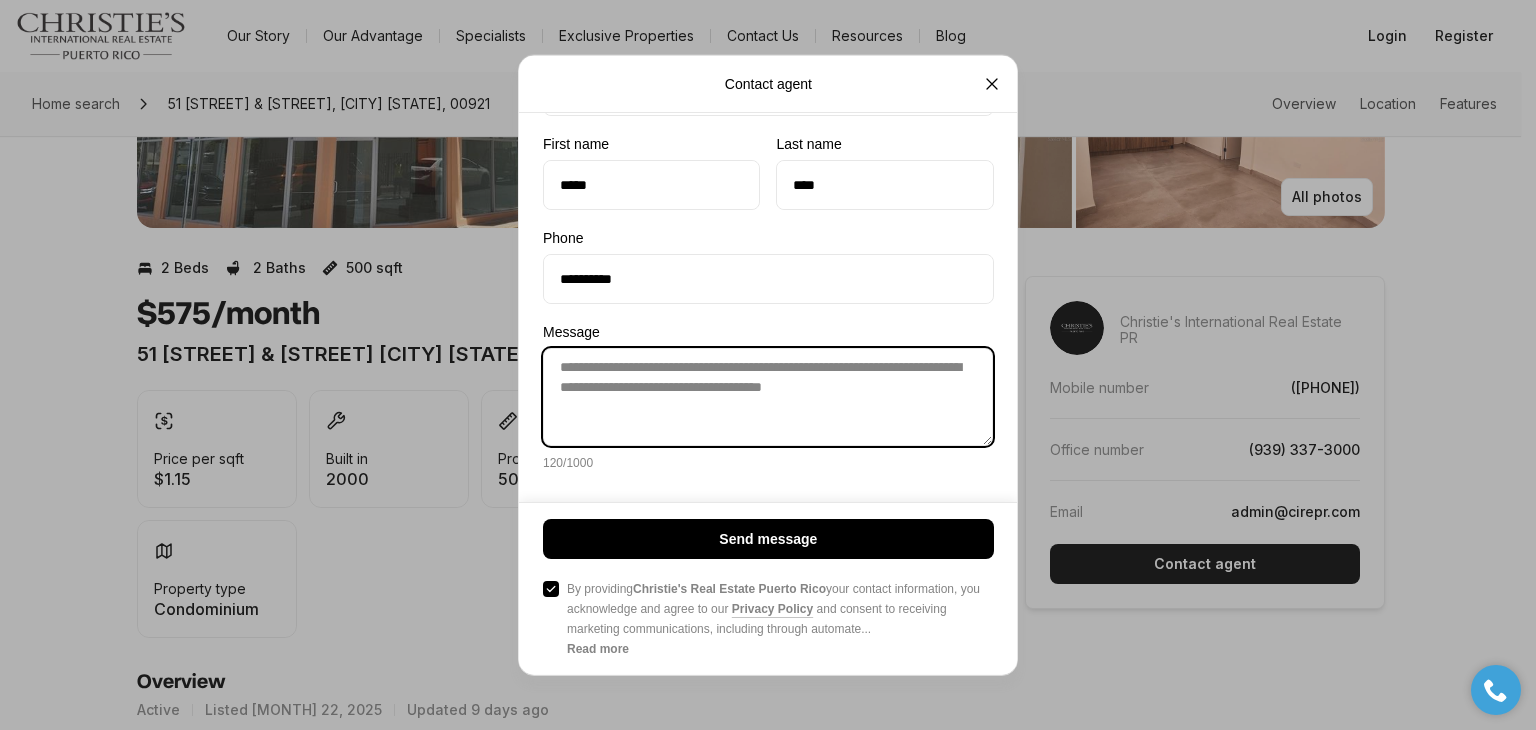 click on "**********" at bounding box center (768, 397) 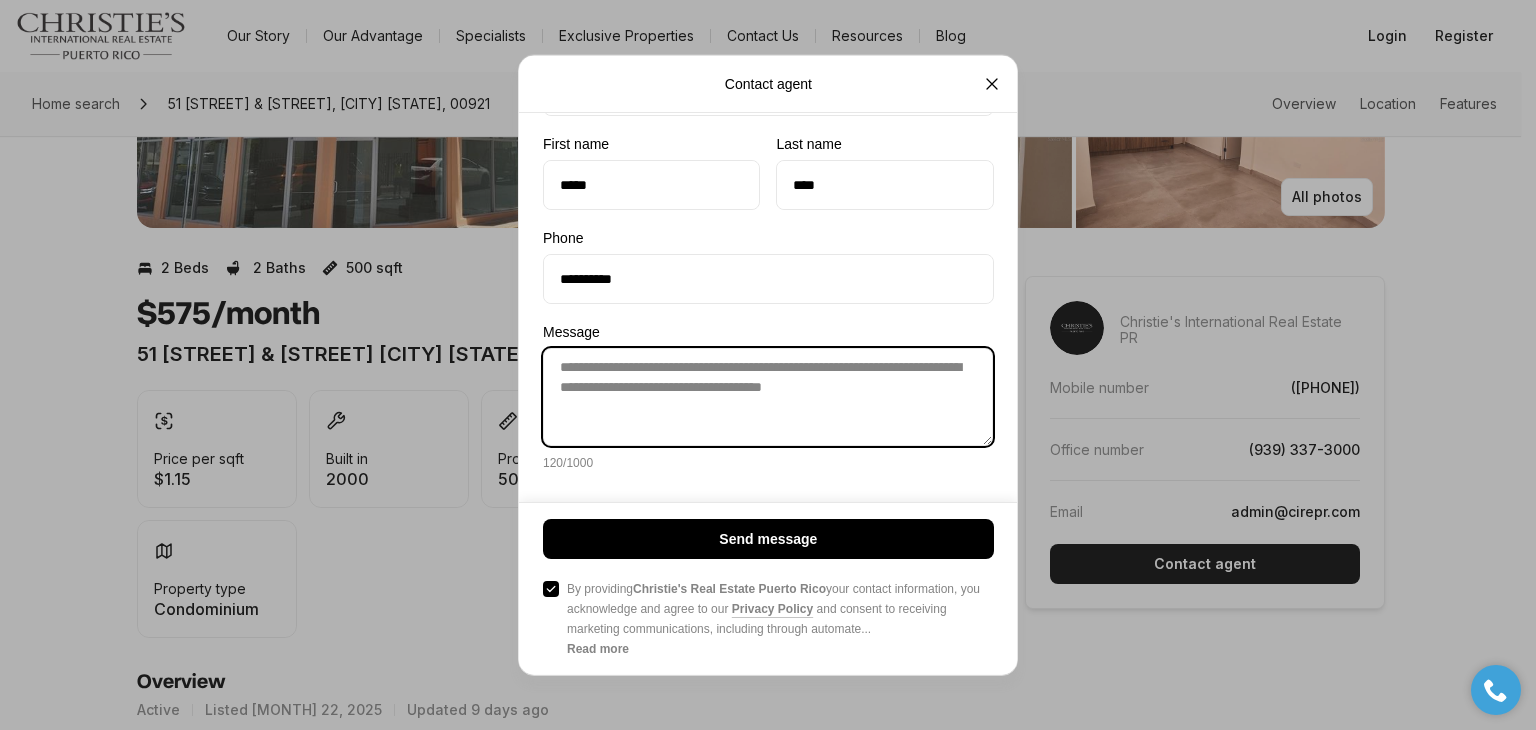 click on "**********" at bounding box center [768, 397] 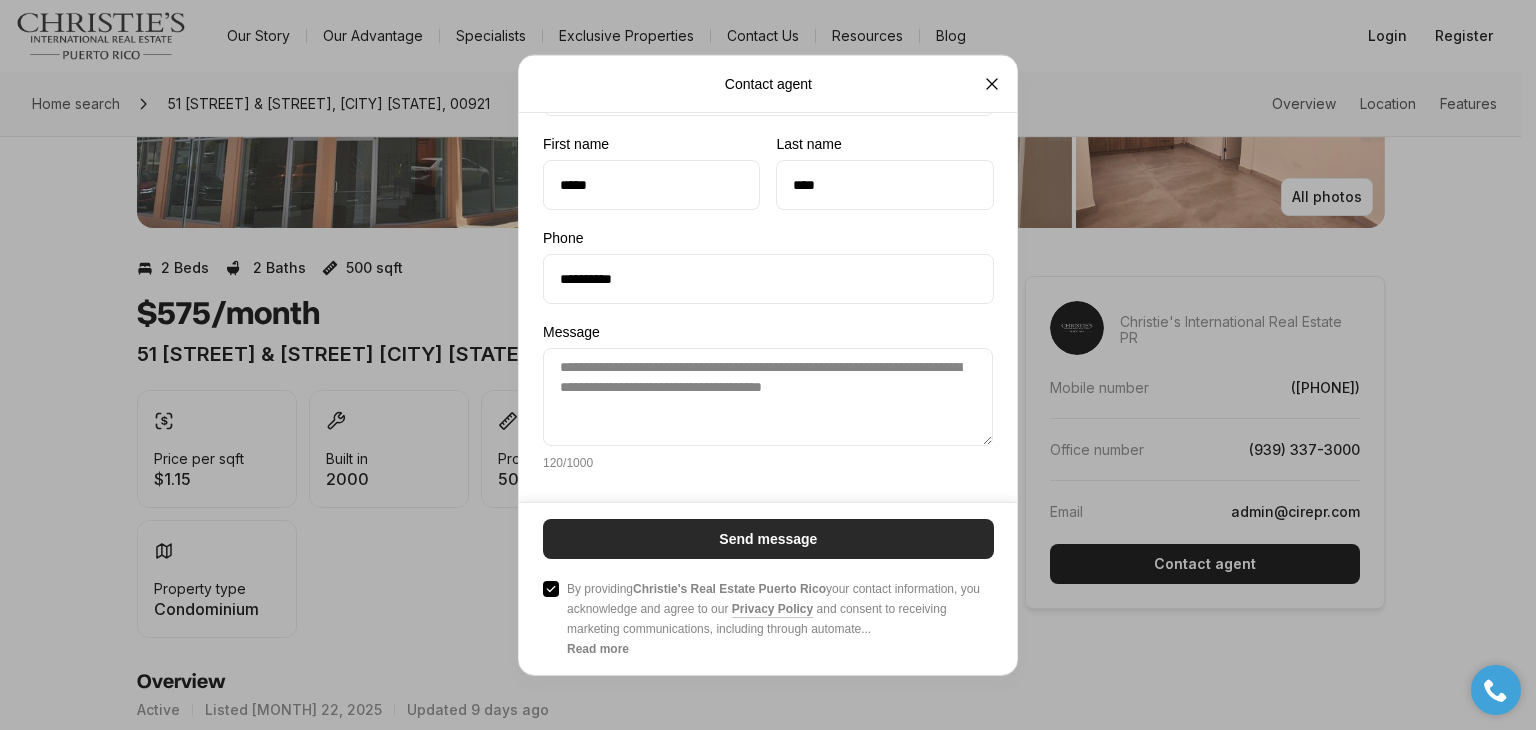 click on "Send message" at bounding box center (768, 538) 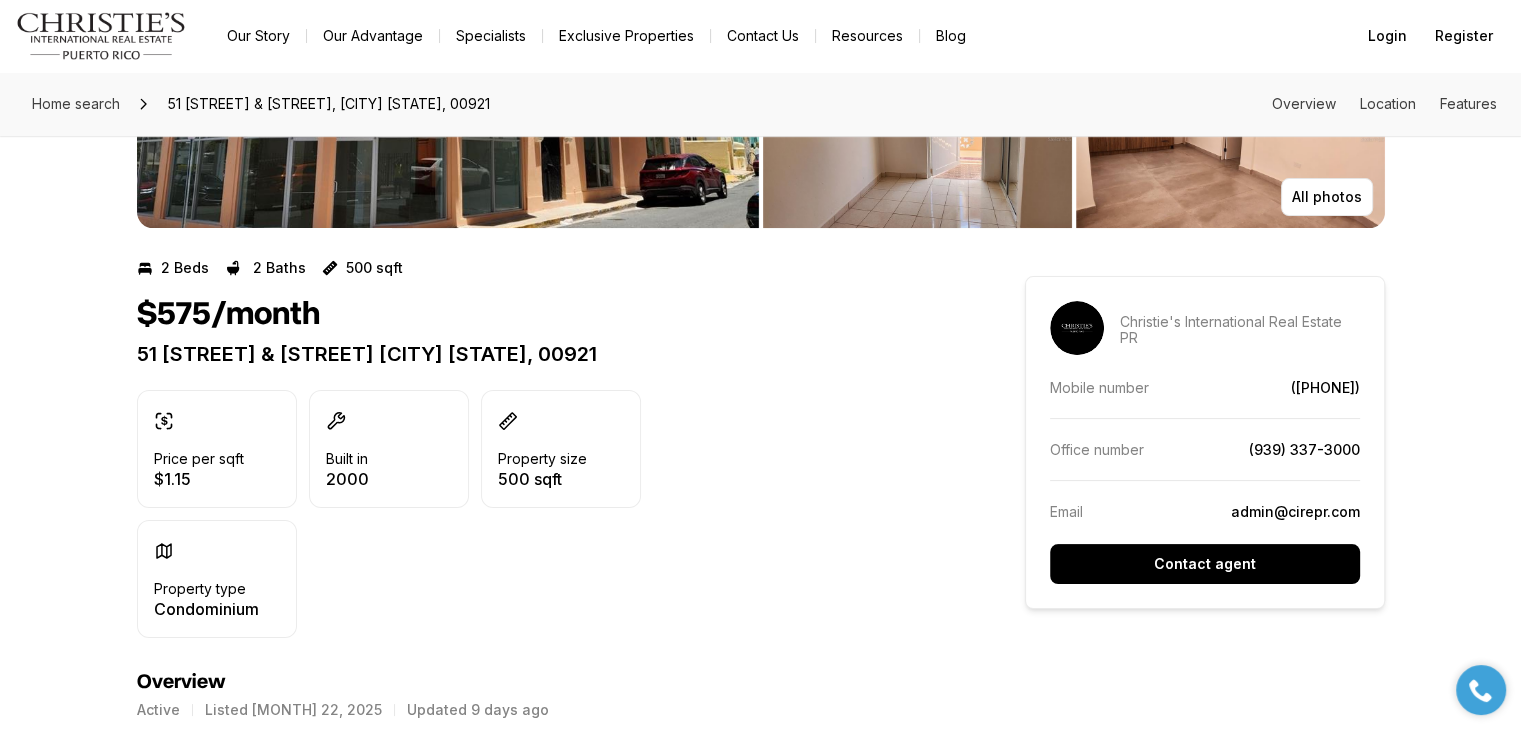 scroll, scrollTop: 0, scrollLeft: 0, axis: both 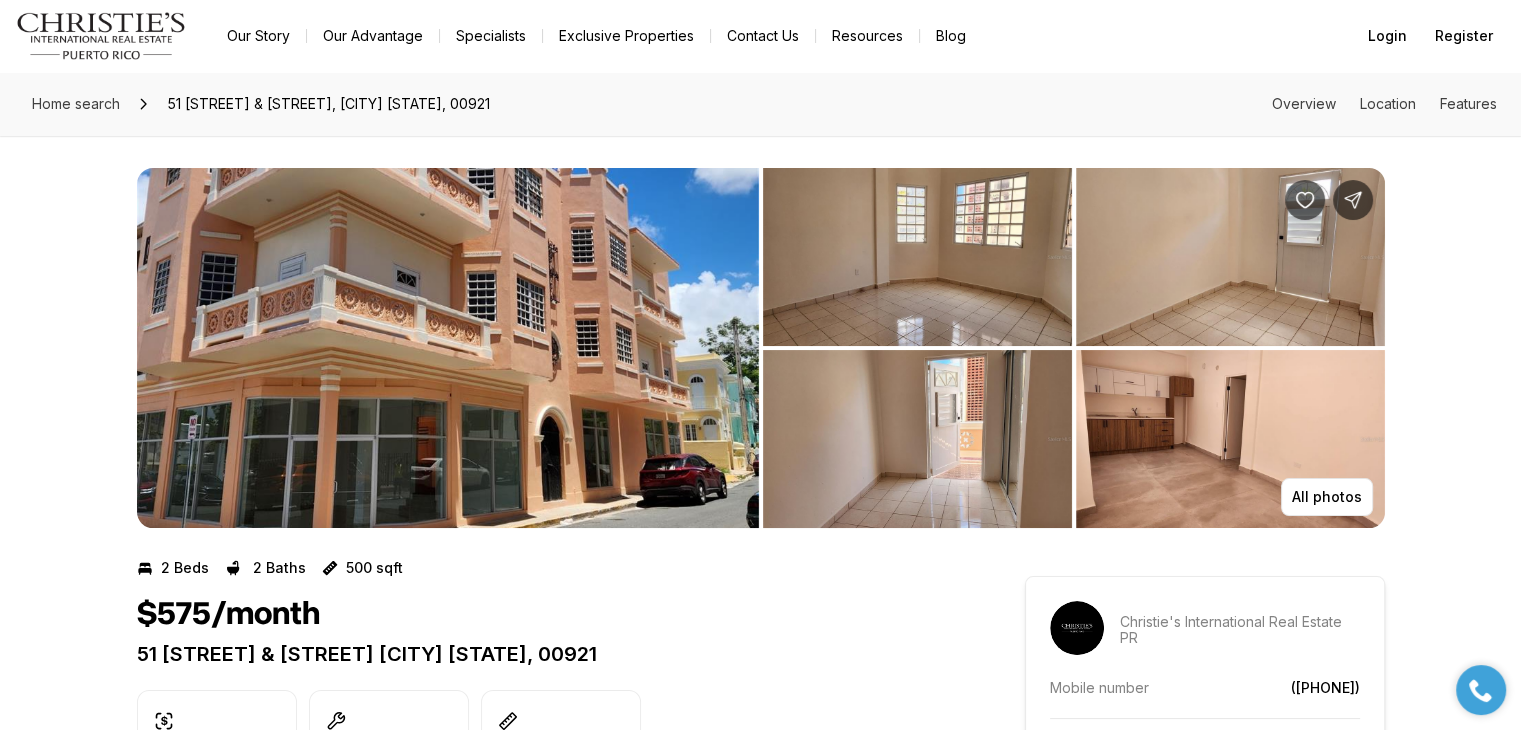 click at bounding box center (448, 348) 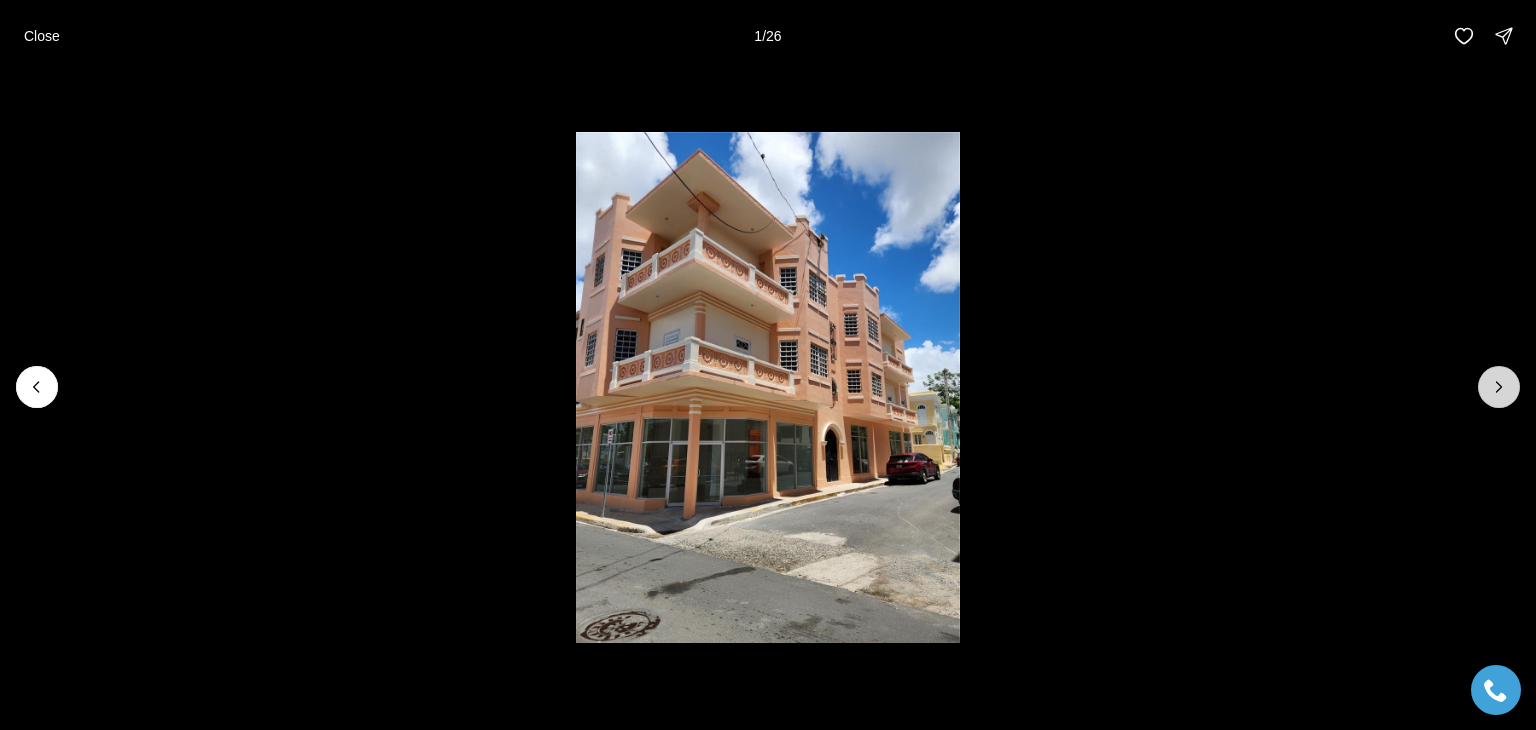 click 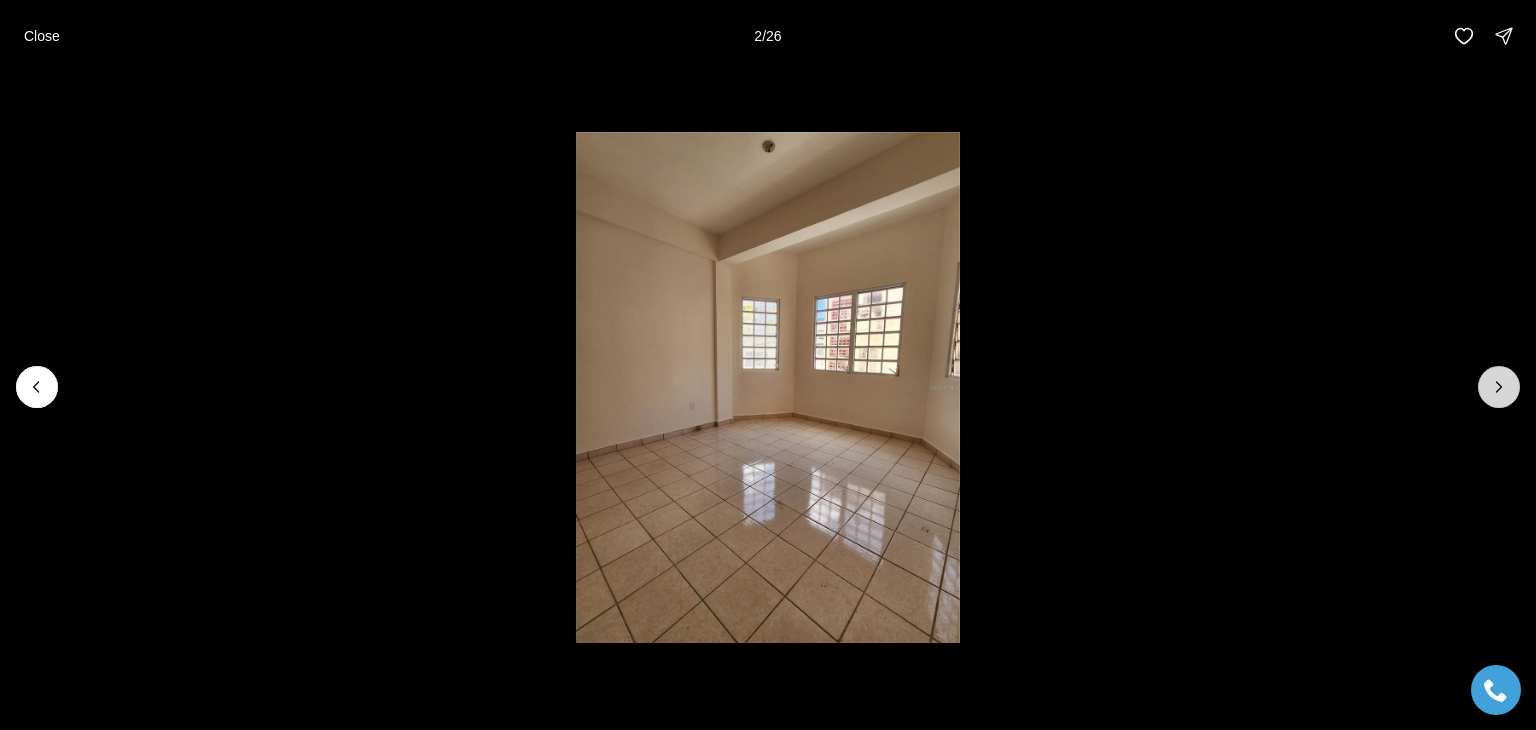 click 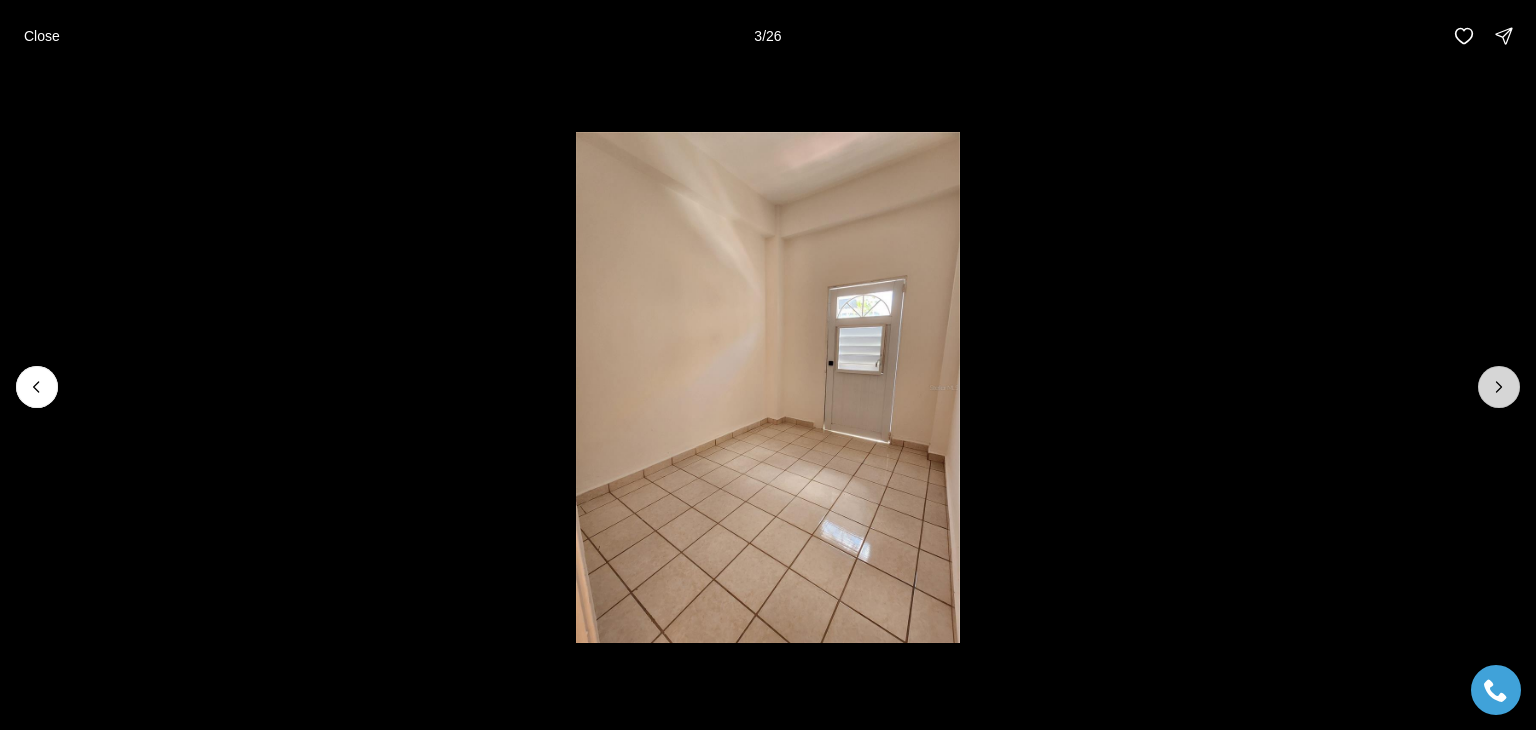 click 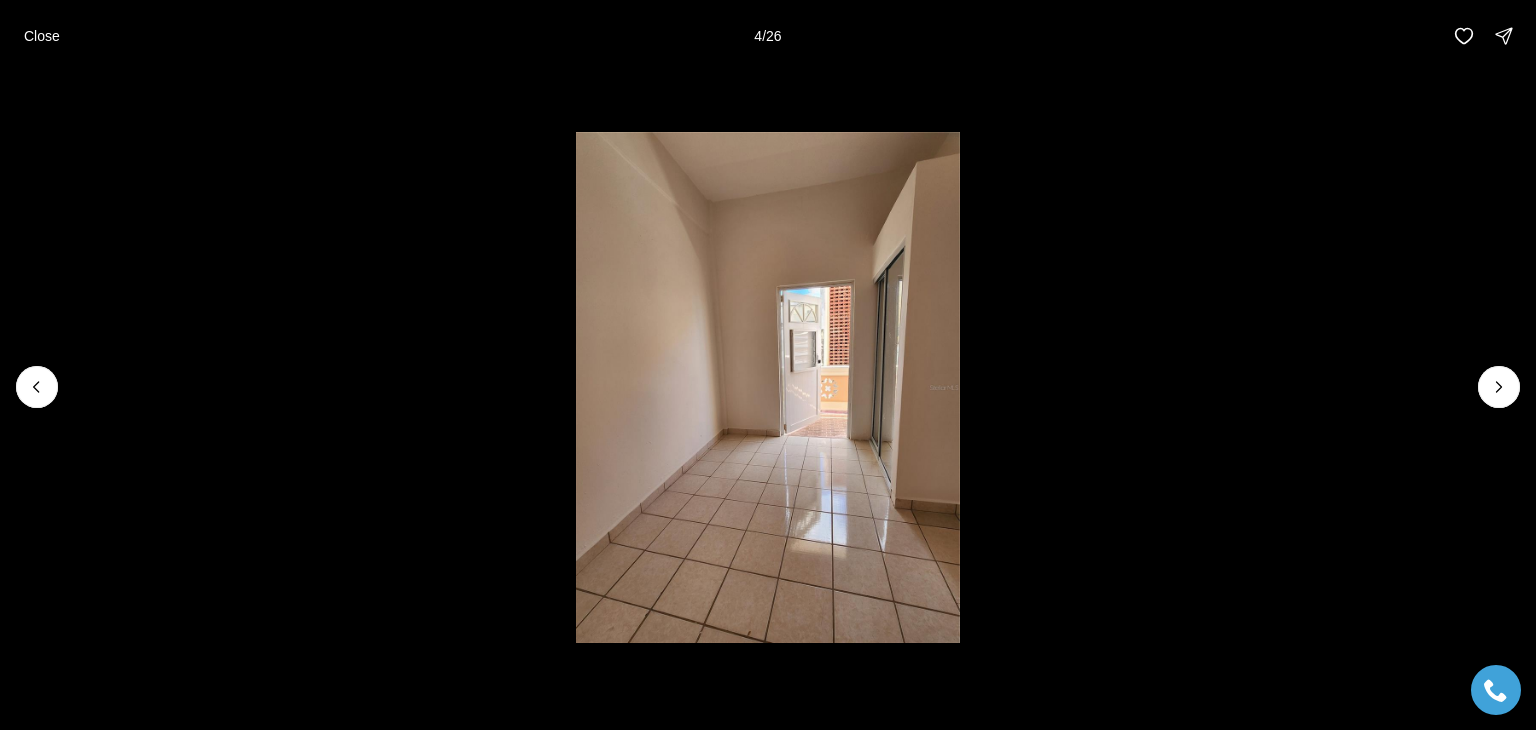 drag, startPoint x: 1503, startPoint y: 390, endPoint x: 1468, endPoint y: 389, distance: 35.014282 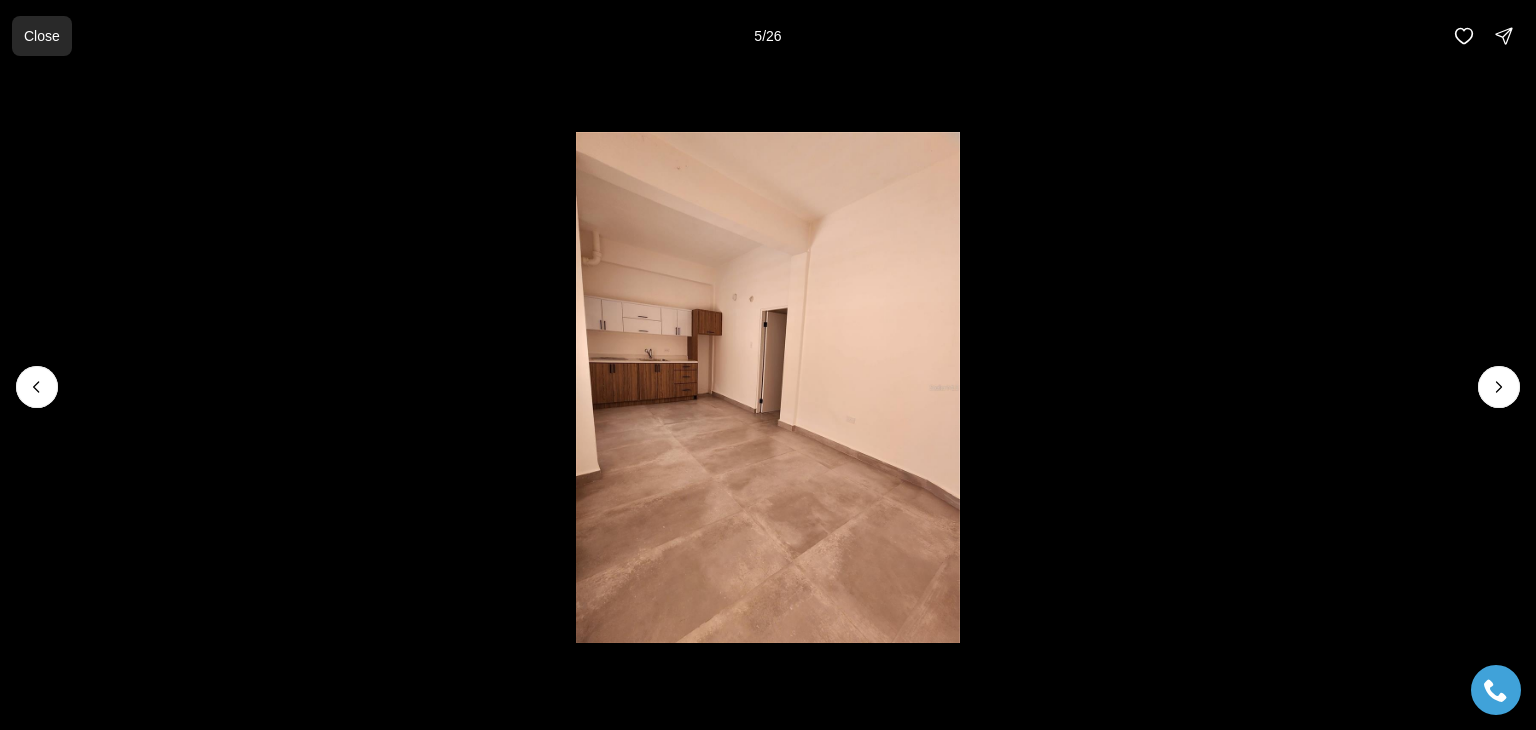click on "Close" at bounding box center (42, 36) 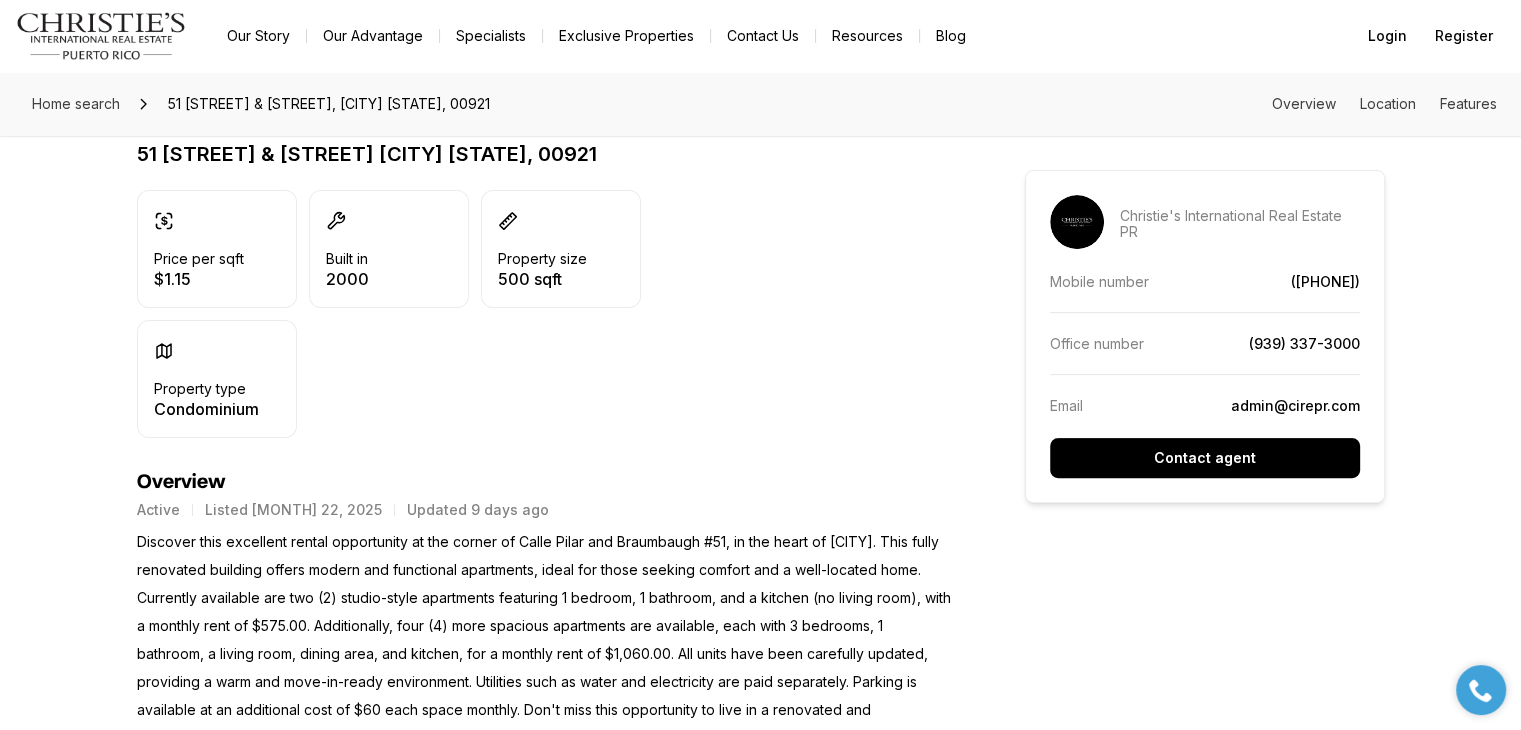 scroll, scrollTop: 600, scrollLeft: 0, axis: vertical 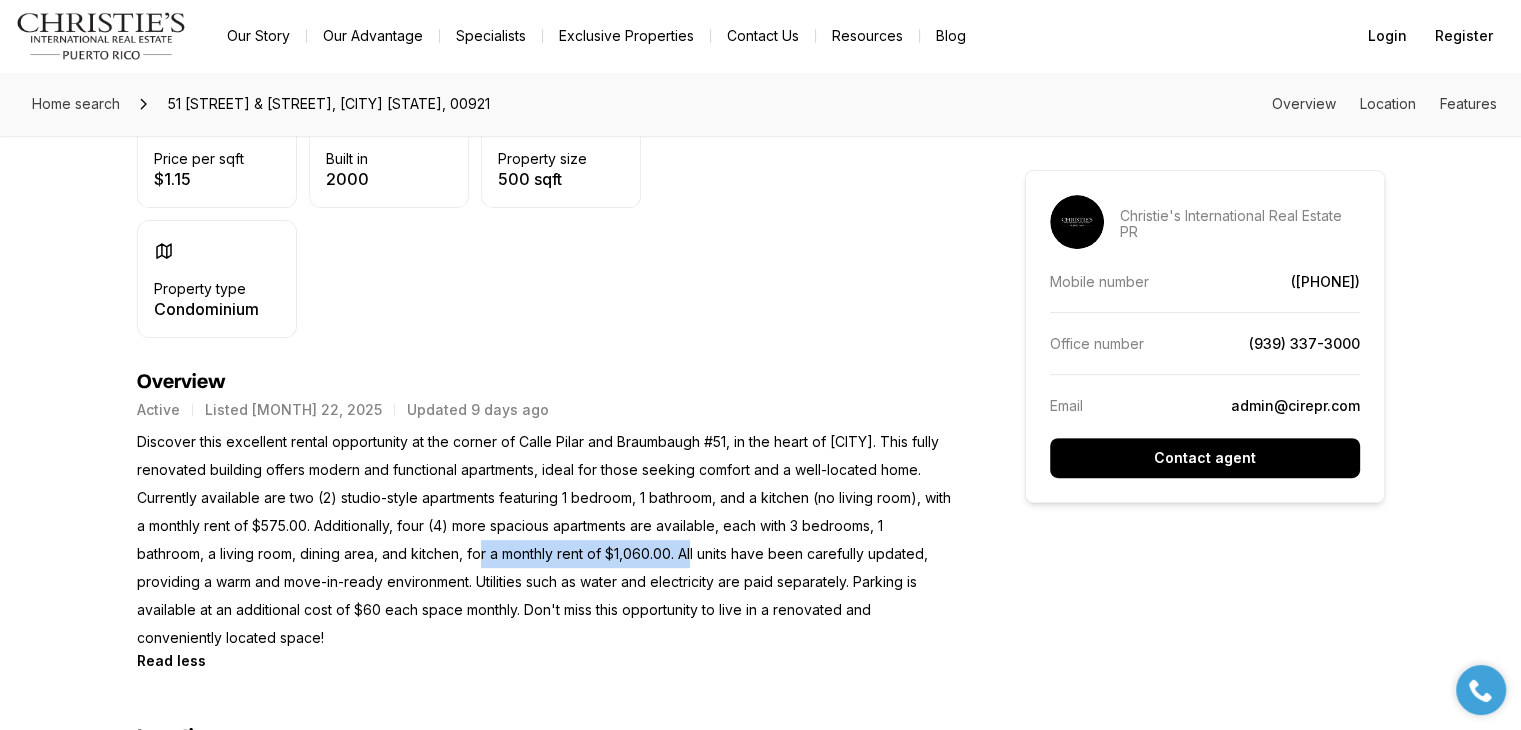 drag, startPoint x: 466, startPoint y: 553, endPoint x: 680, endPoint y: 553, distance: 214 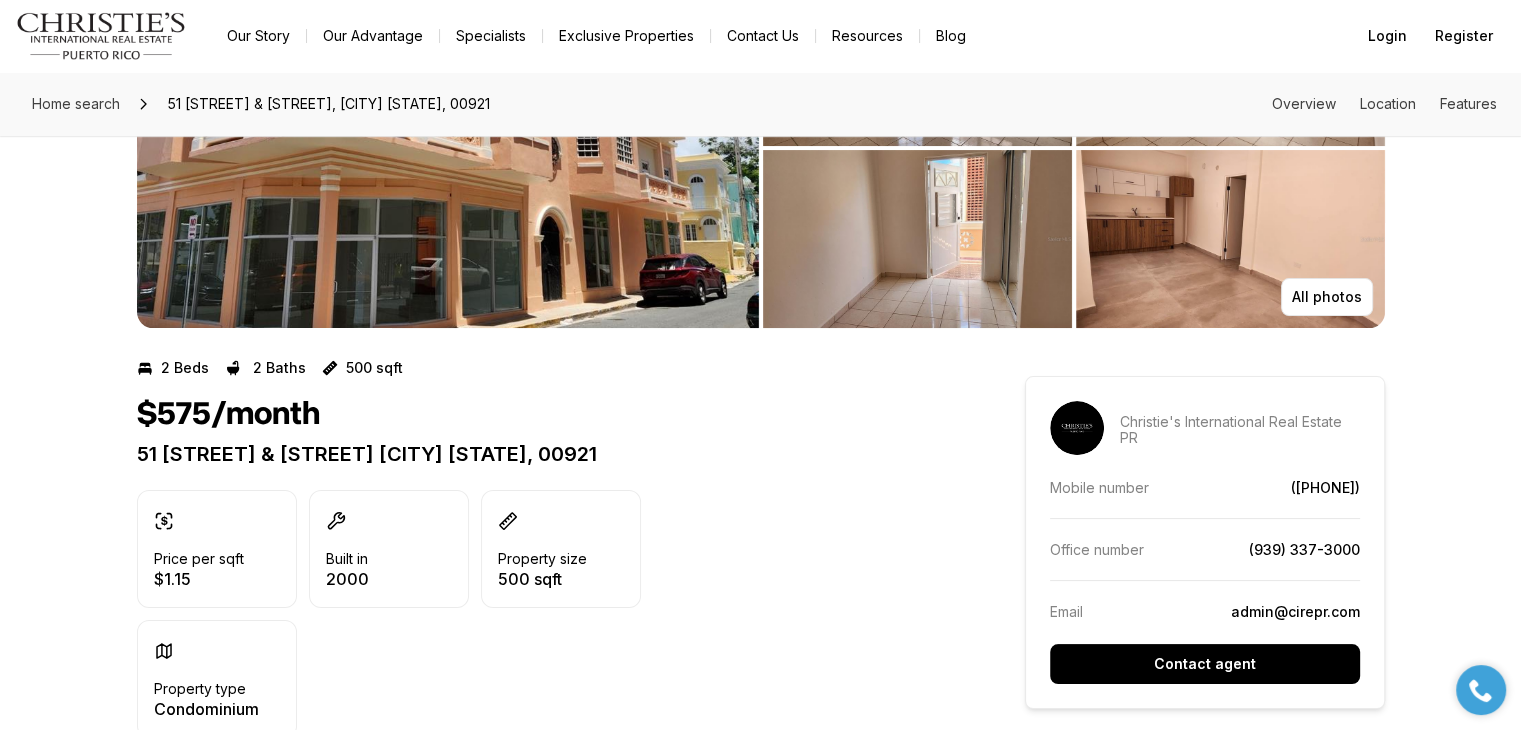 scroll, scrollTop: 0, scrollLeft: 0, axis: both 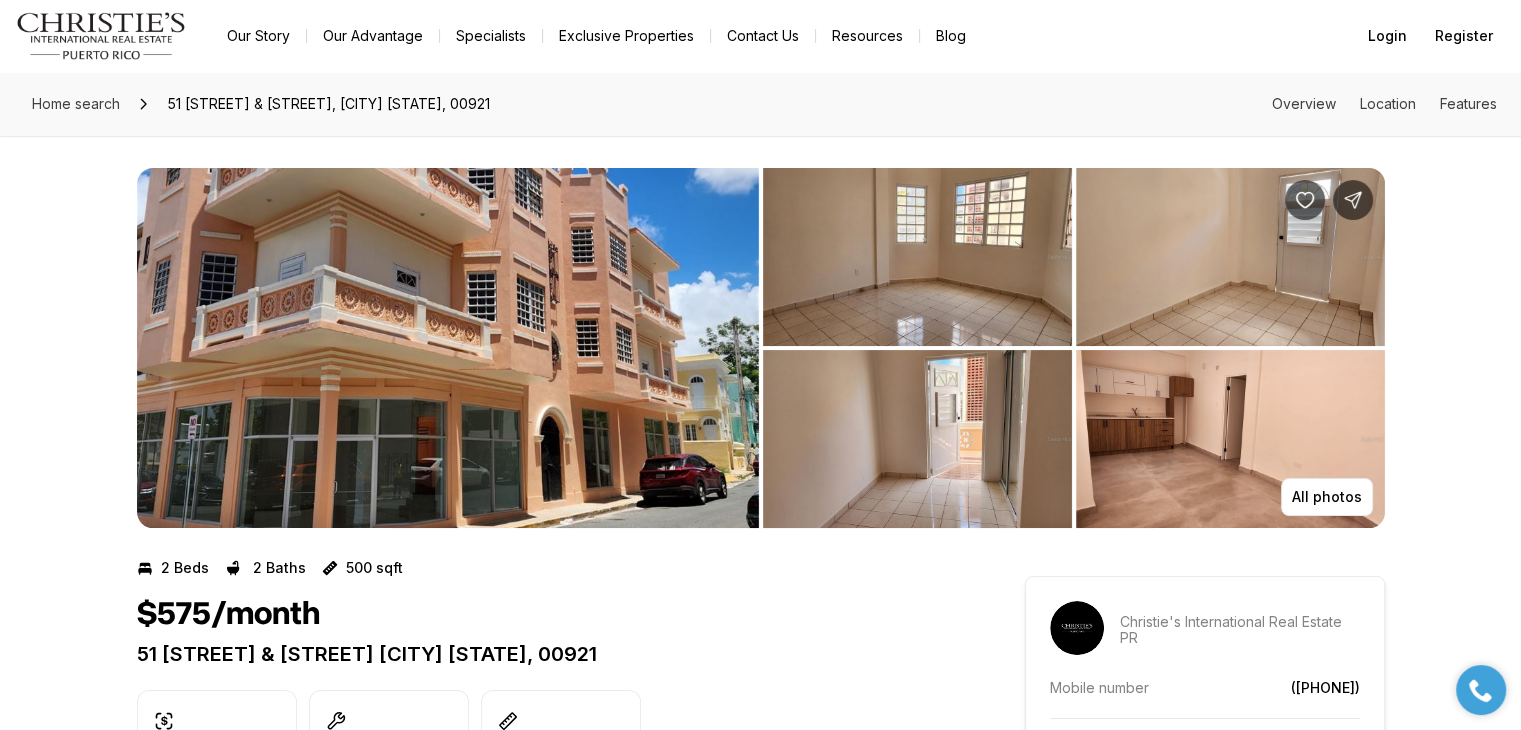 click on "All photos" at bounding box center (760, 332) 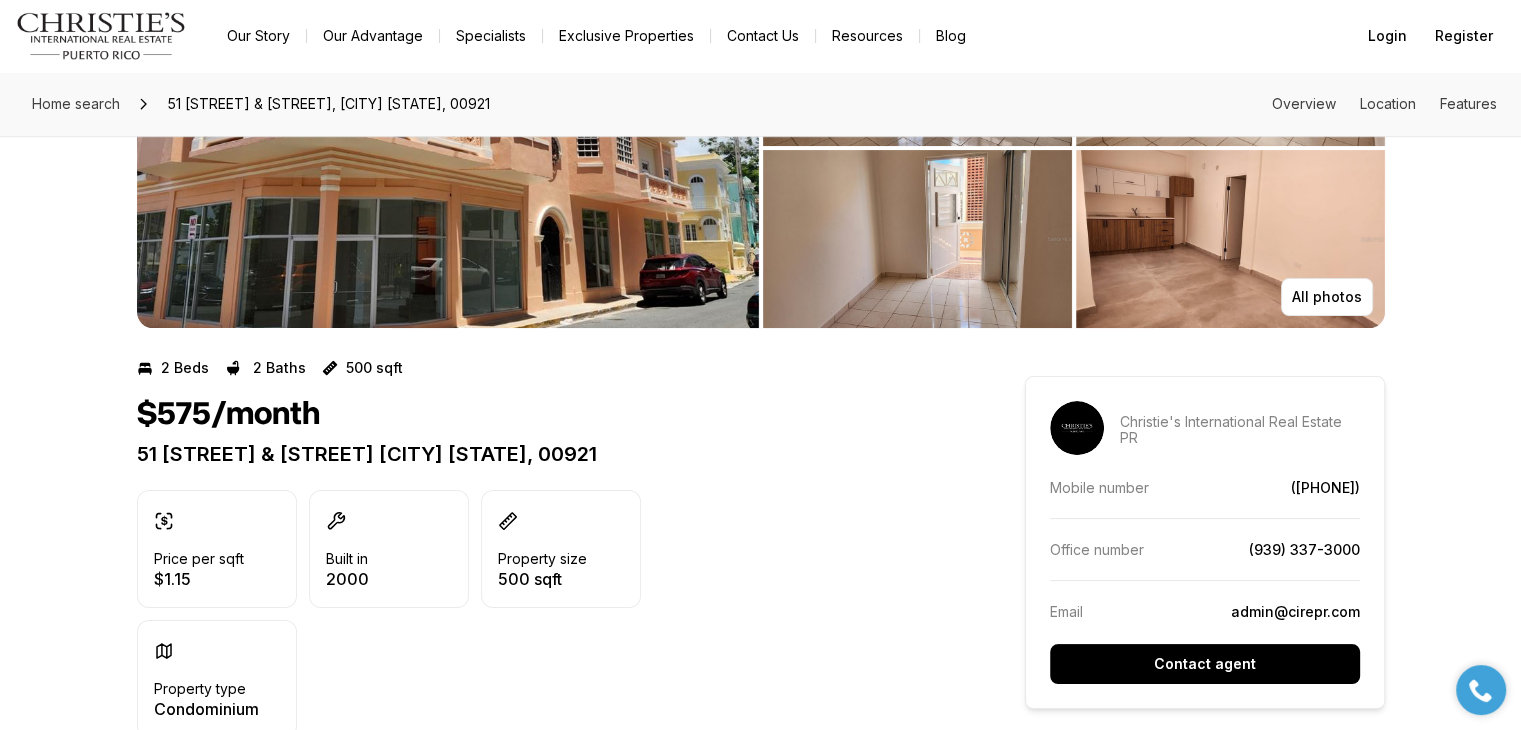 scroll, scrollTop: 0, scrollLeft: 0, axis: both 